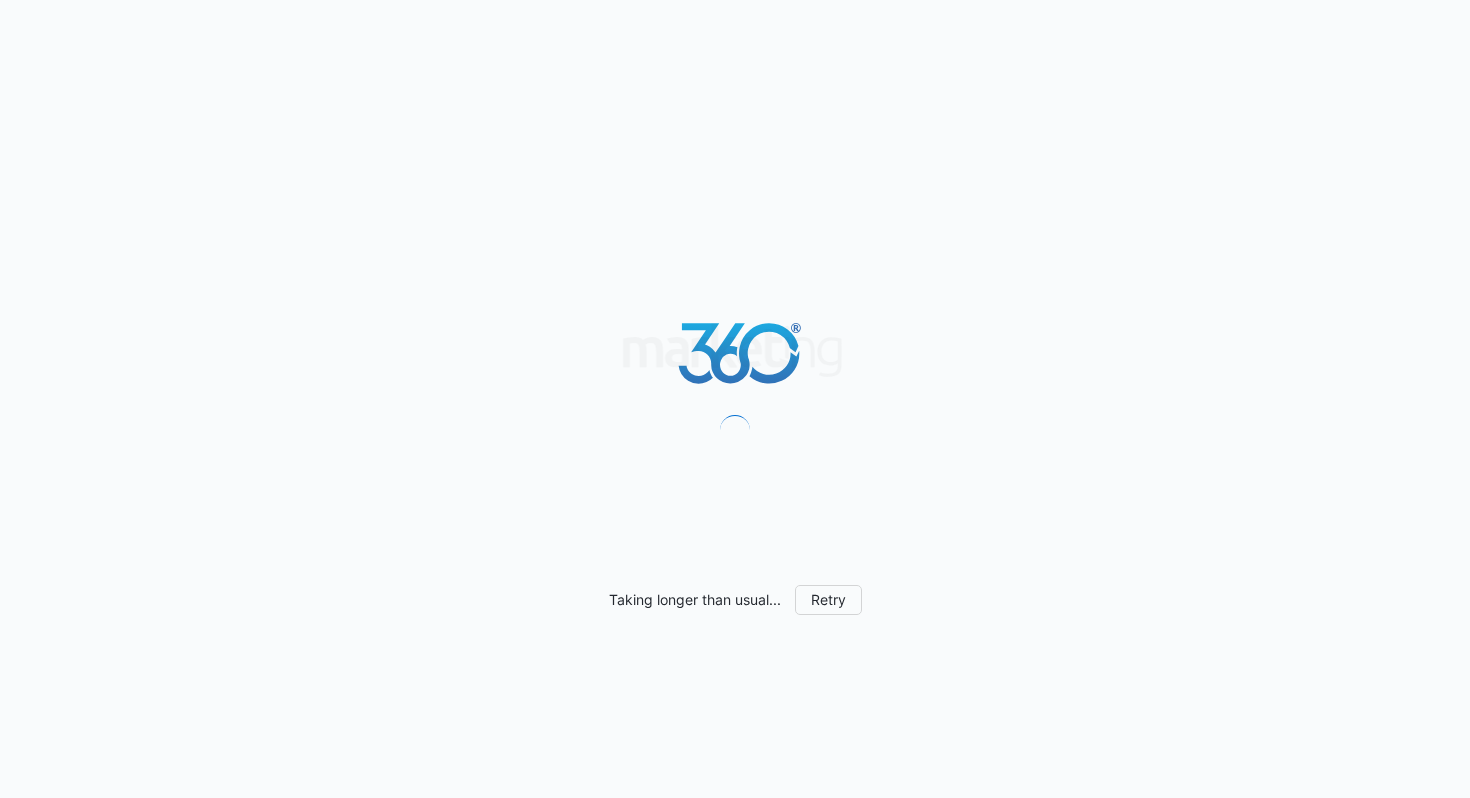 scroll, scrollTop: 0, scrollLeft: 0, axis: both 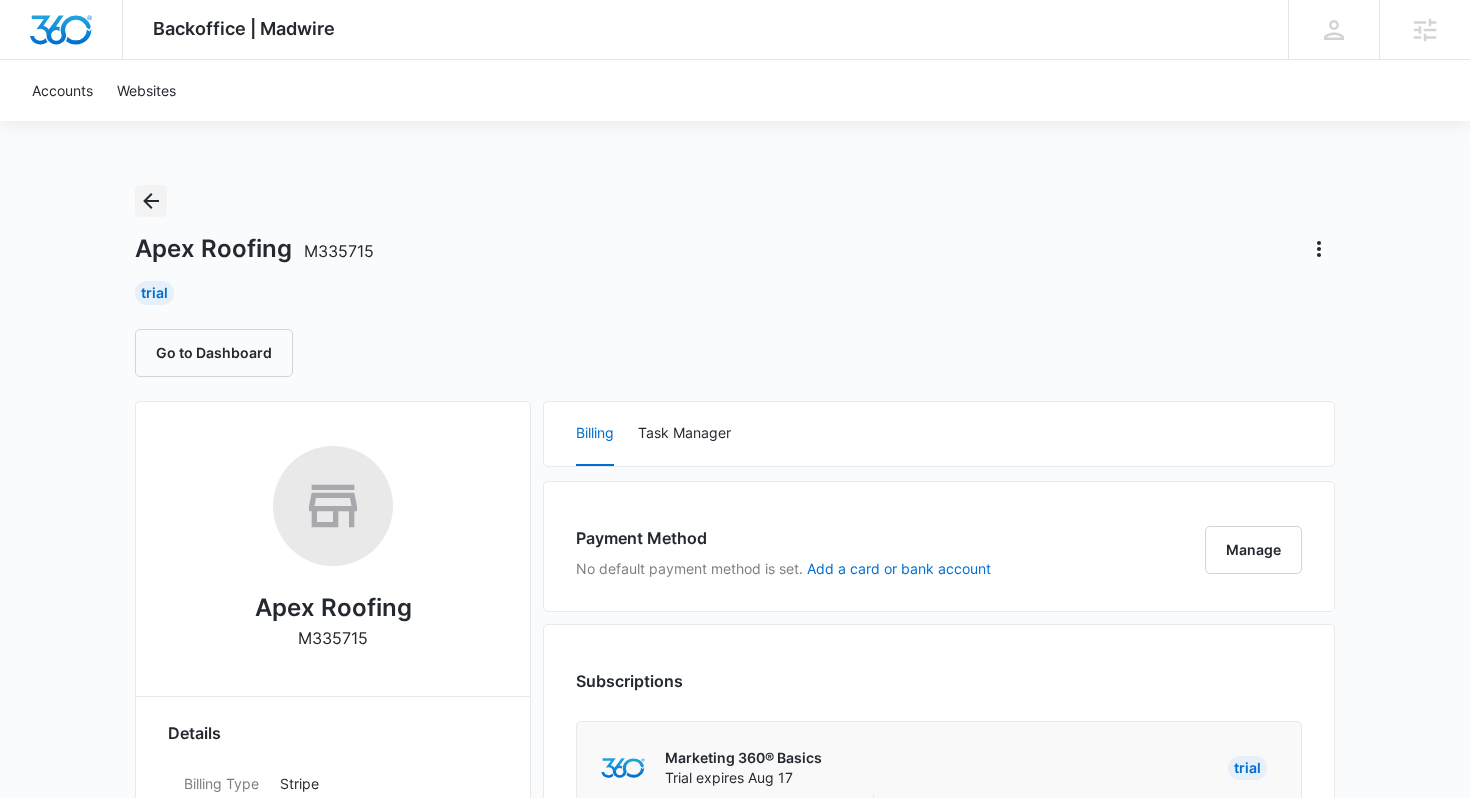 click 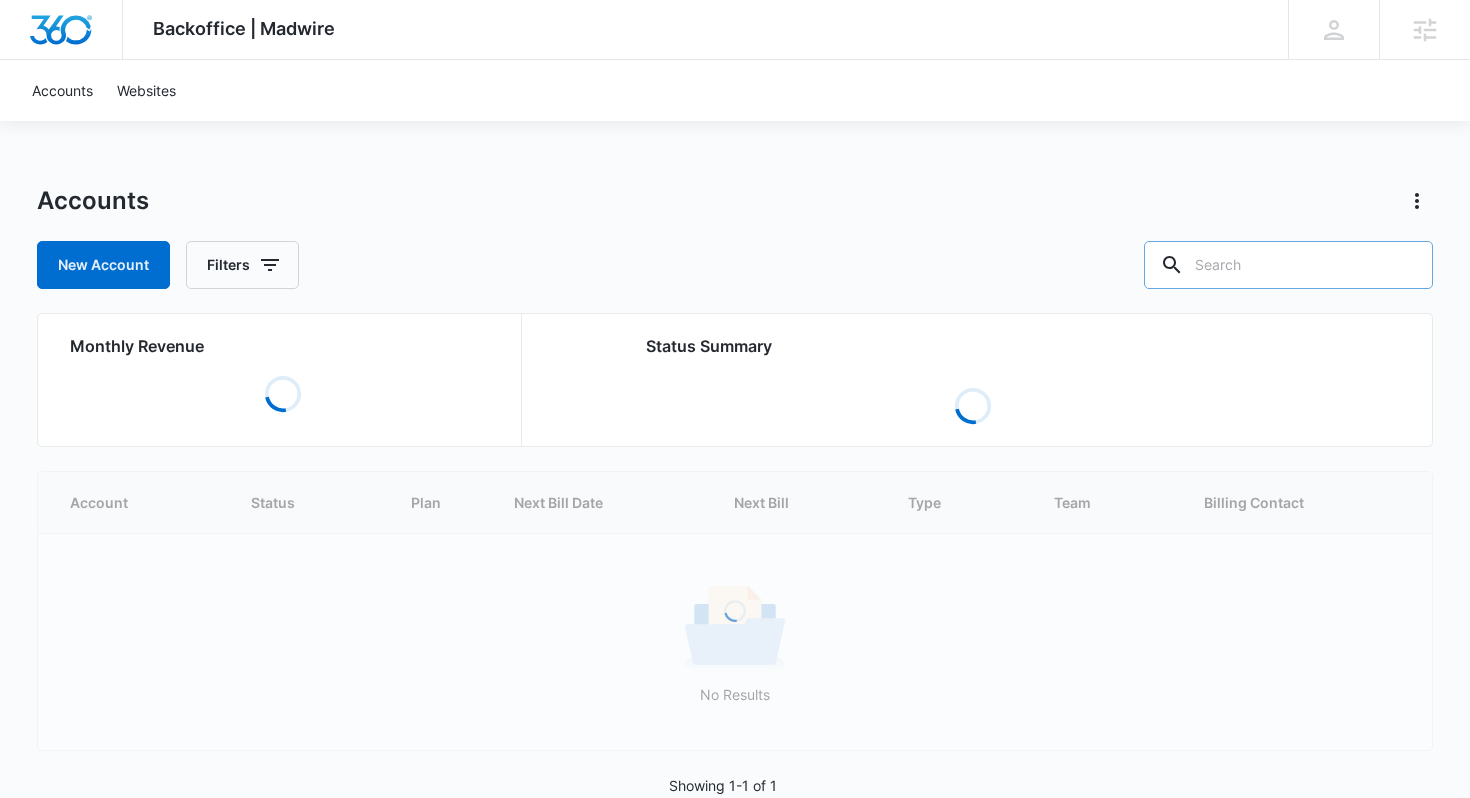 click at bounding box center [1288, 265] 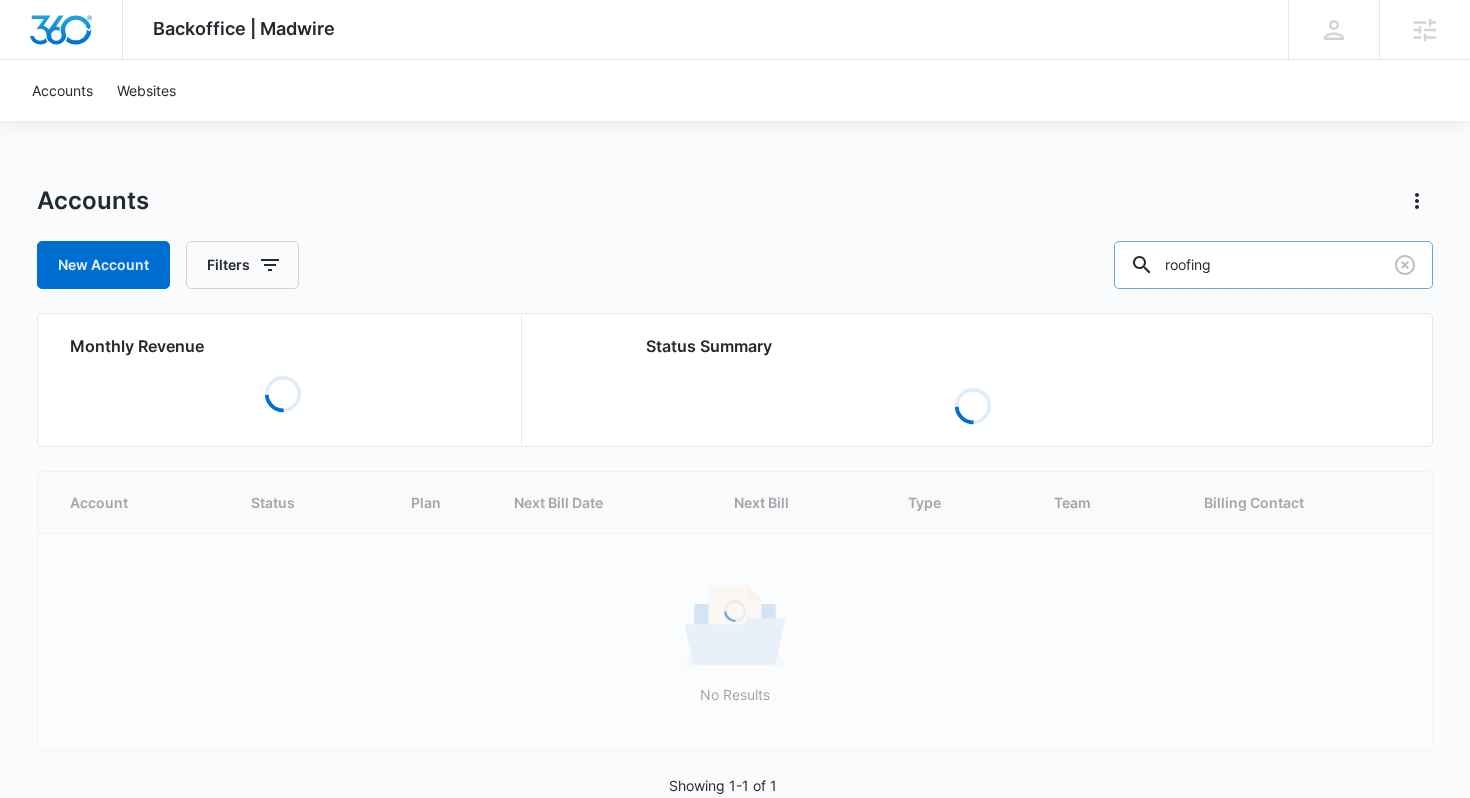type on "roofing" 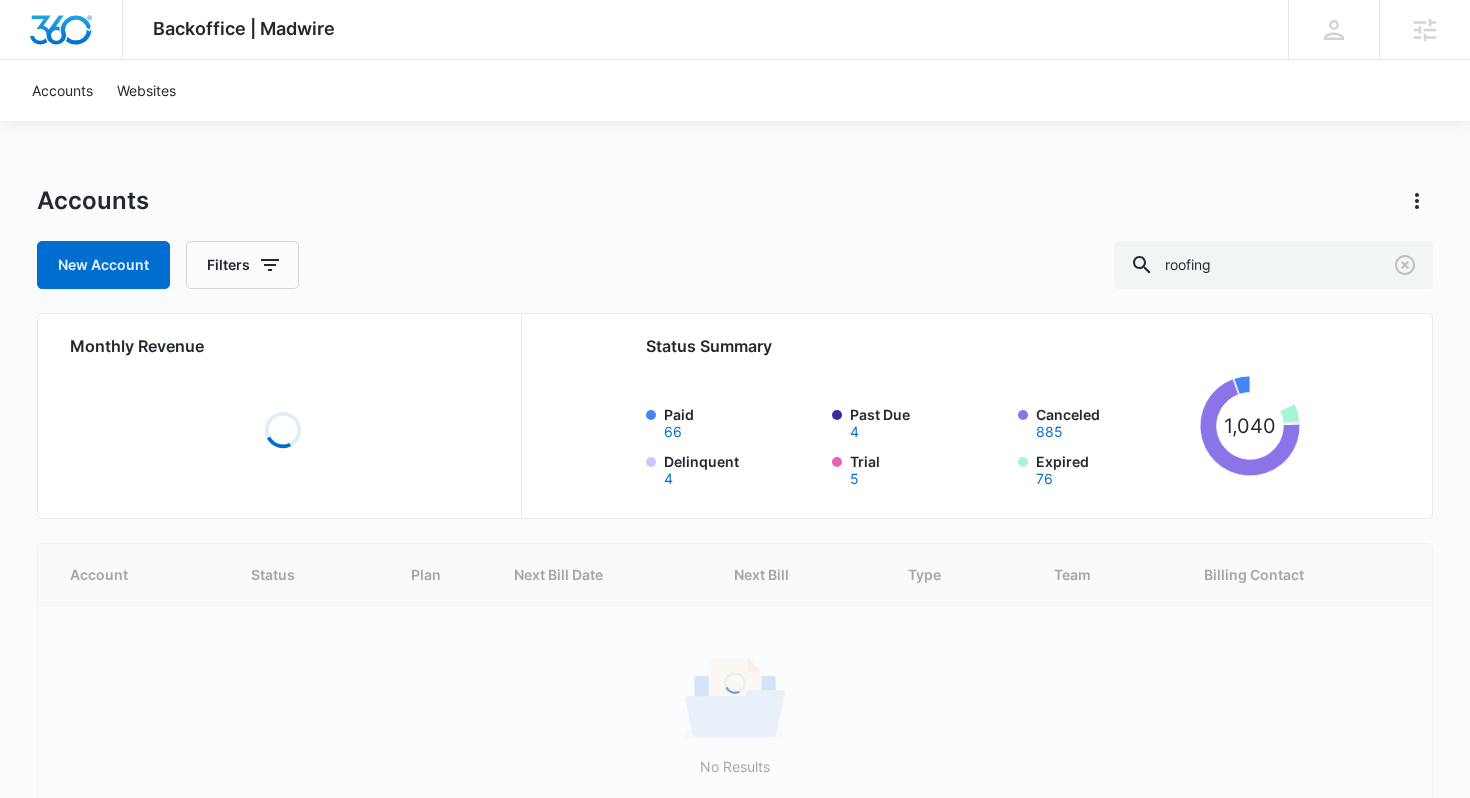 click on "Paid 66" at bounding box center [742, 421] 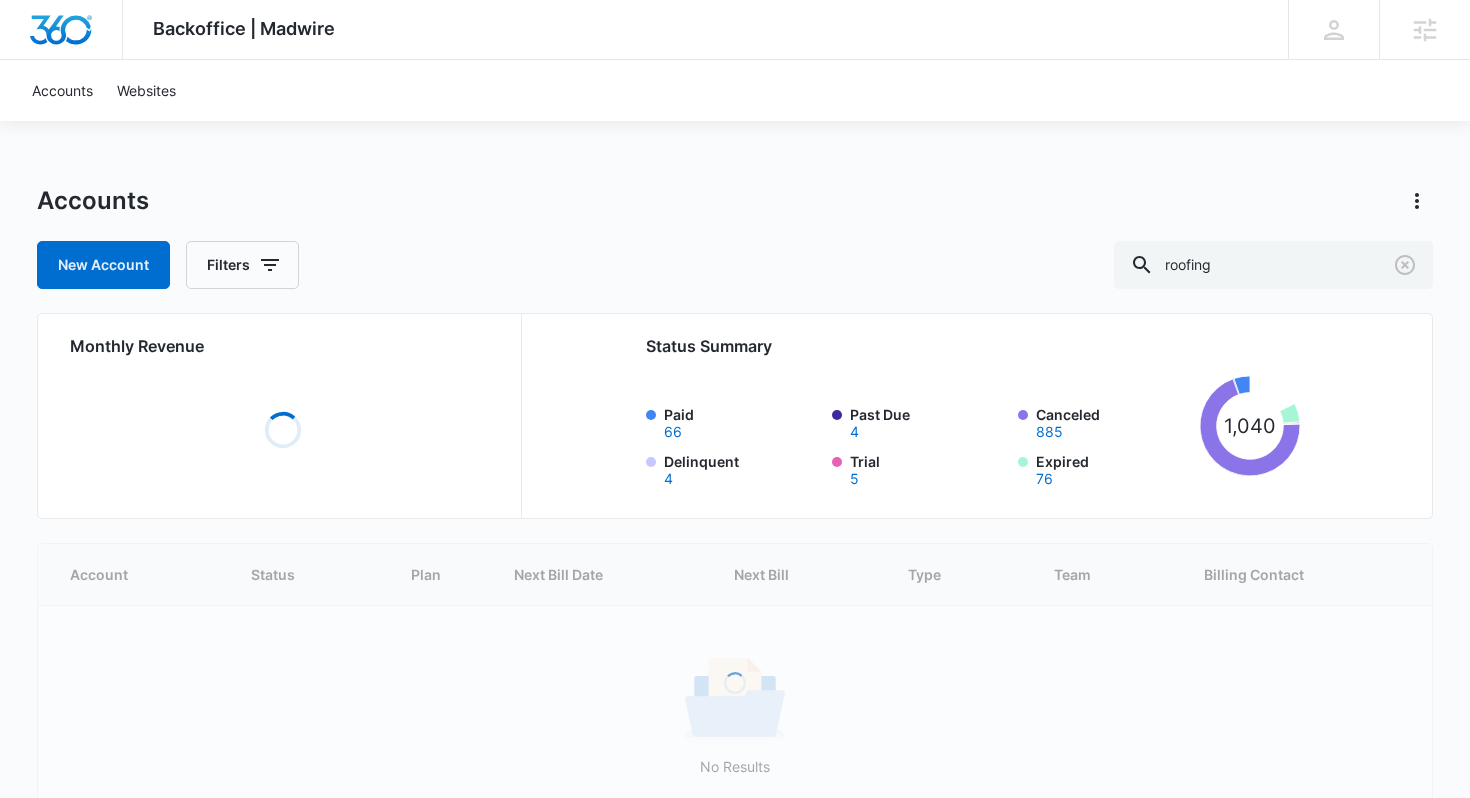 click on "66" at bounding box center [673, 432] 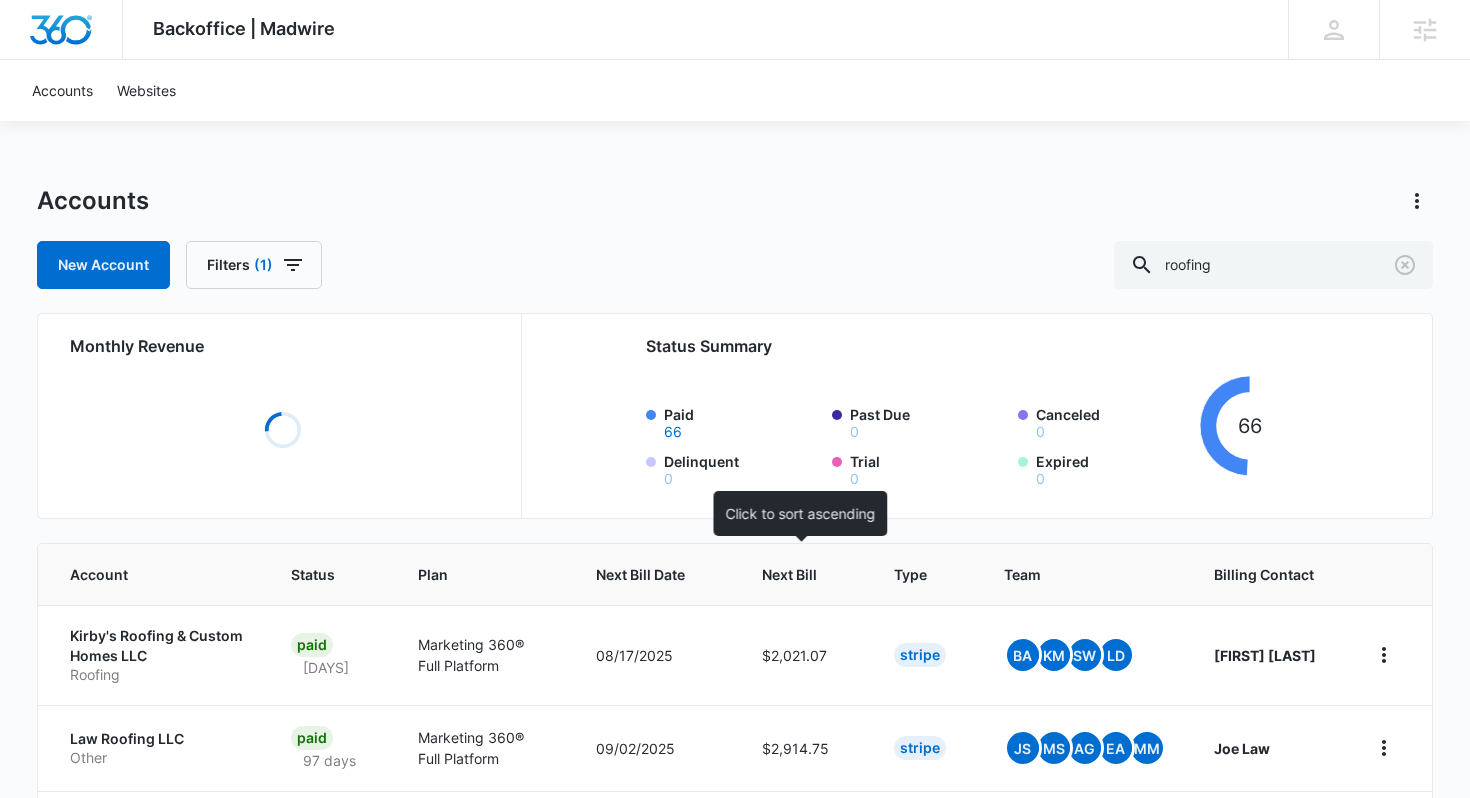 click on "Next Bill" at bounding box center [789, 574] 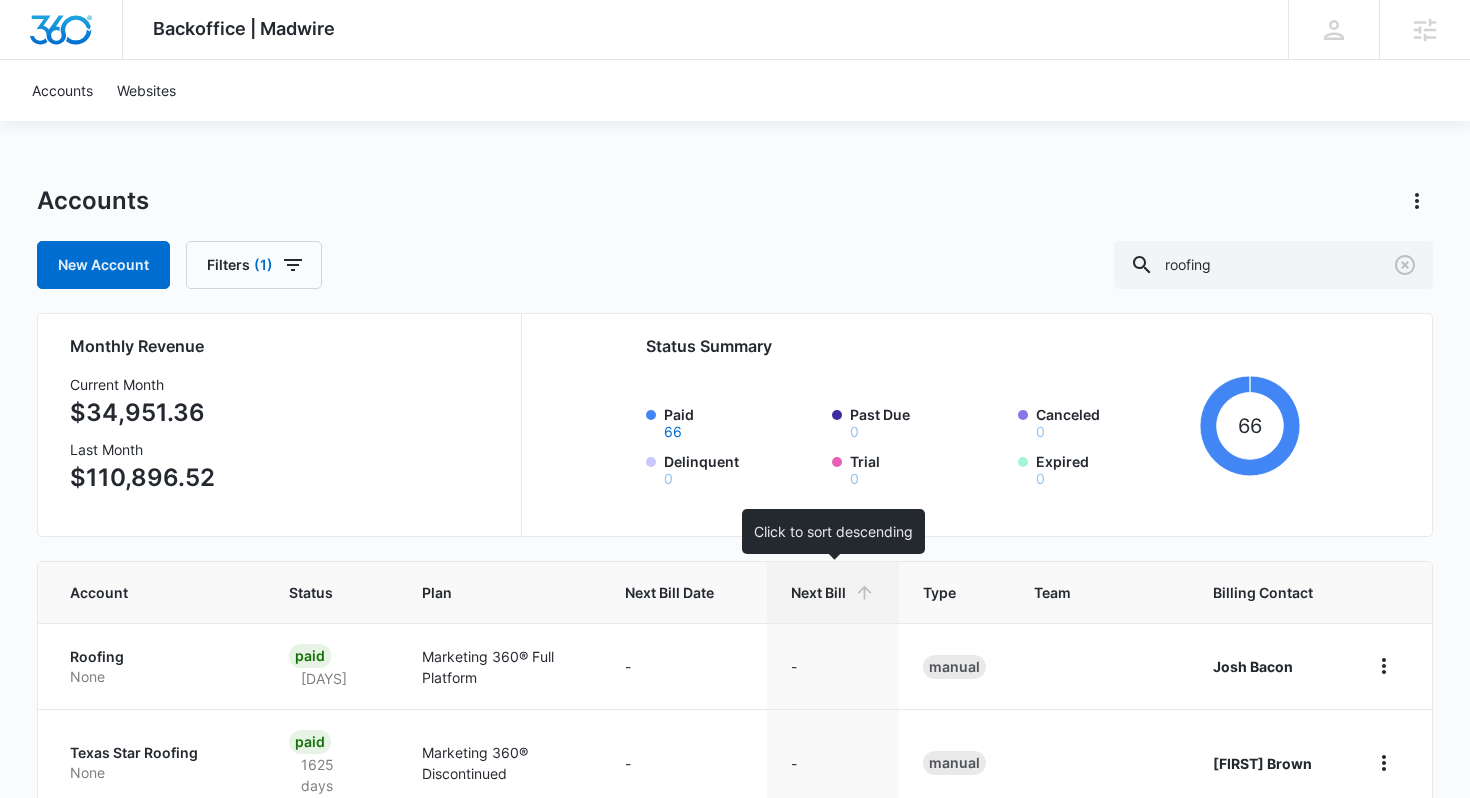 click on "Next Bill" at bounding box center (818, 592) 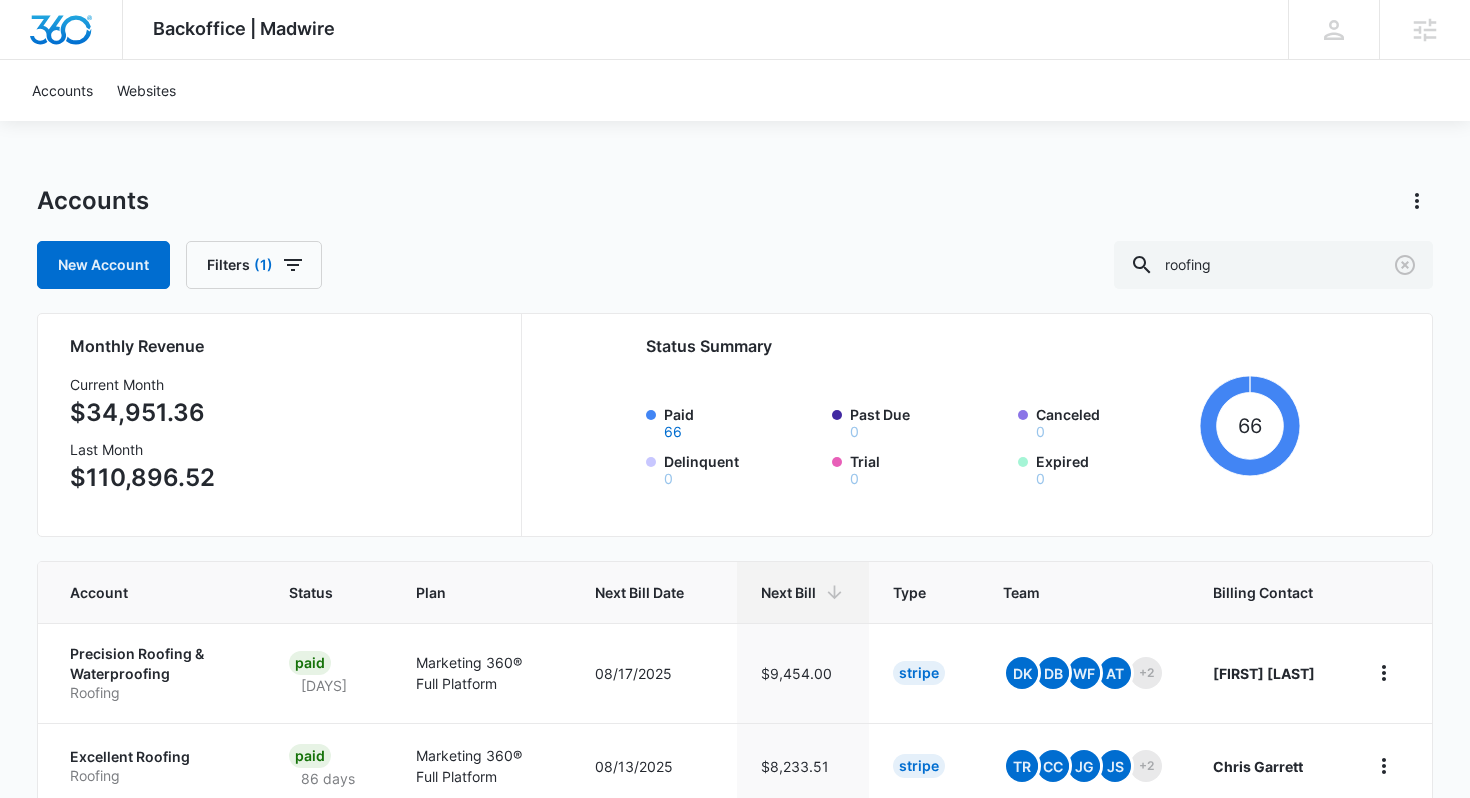 scroll, scrollTop: 427, scrollLeft: 0, axis: vertical 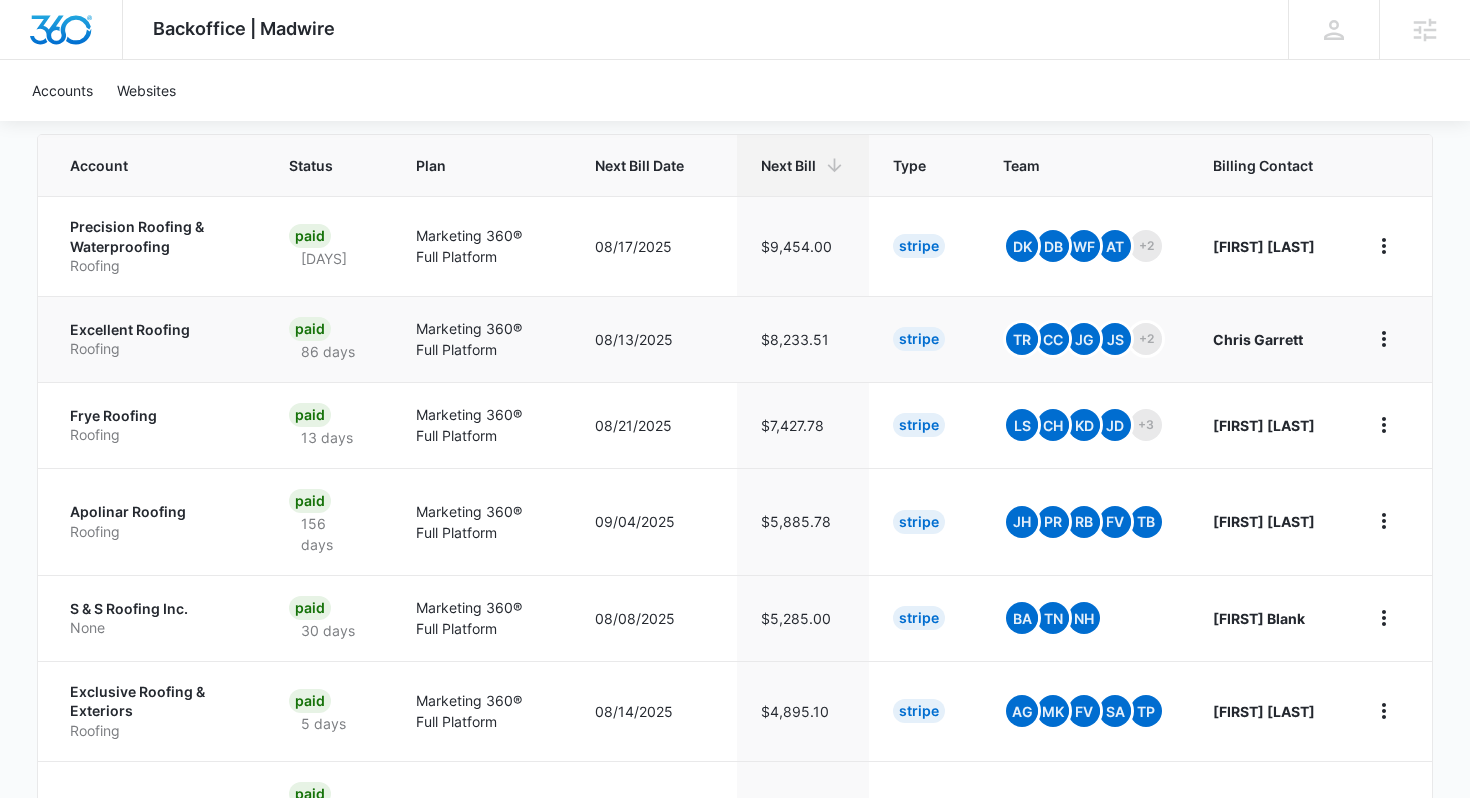 click on "Excellent Roofing" at bounding box center (155, 330) 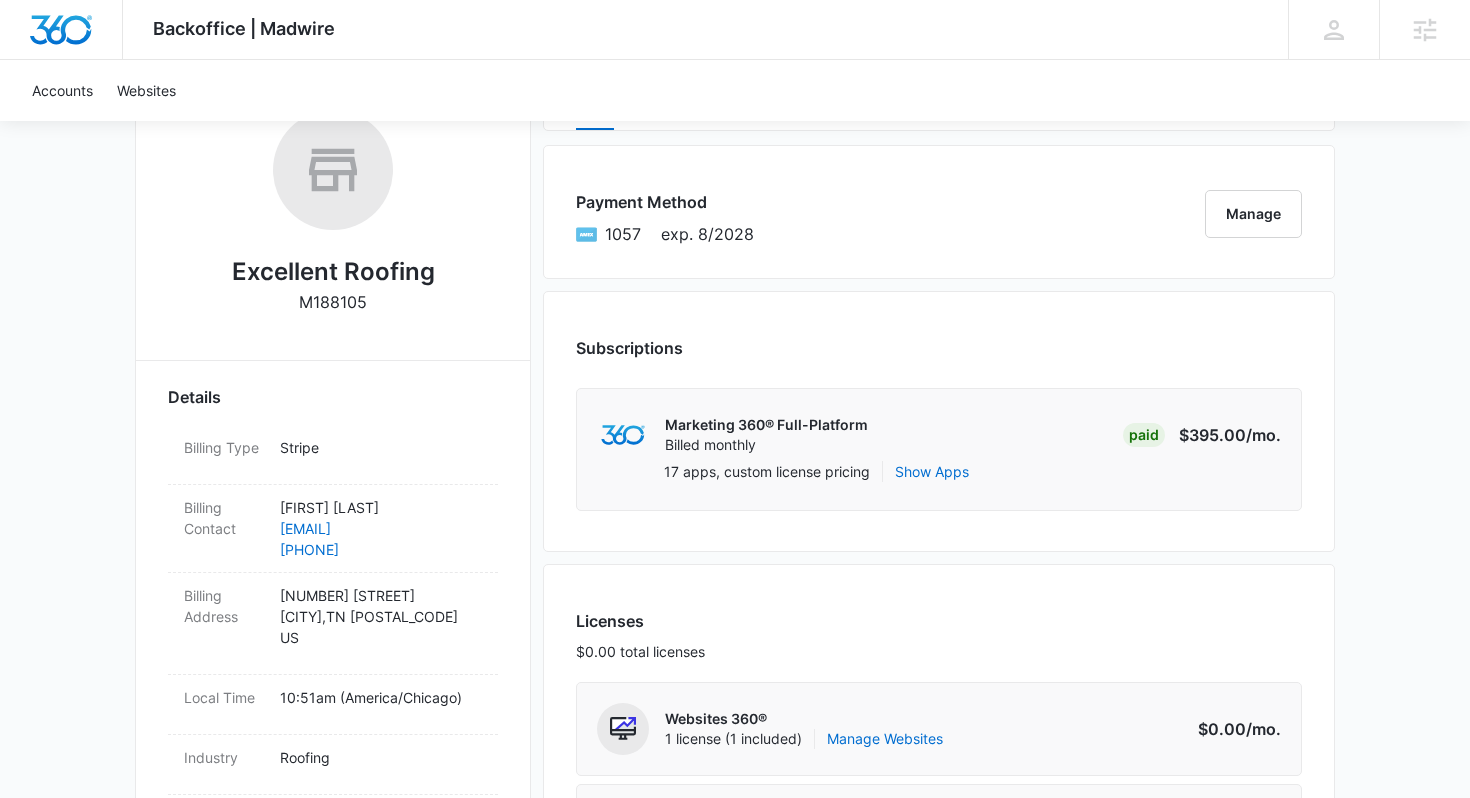 scroll, scrollTop: 0, scrollLeft: 0, axis: both 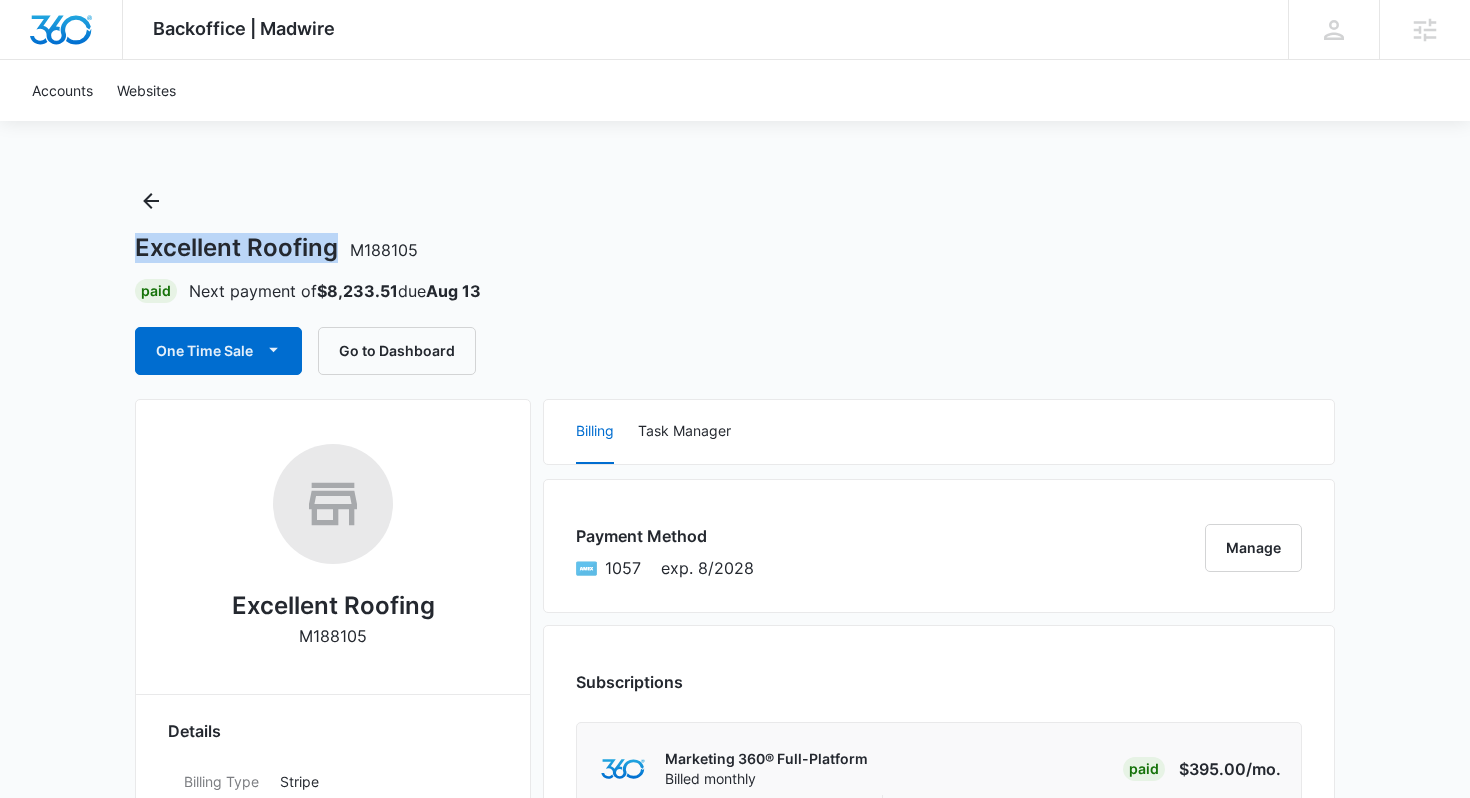 drag, startPoint x: 132, startPoint y: 247, endPoint x: 340, endPoint y: 249, distance: 208.00961 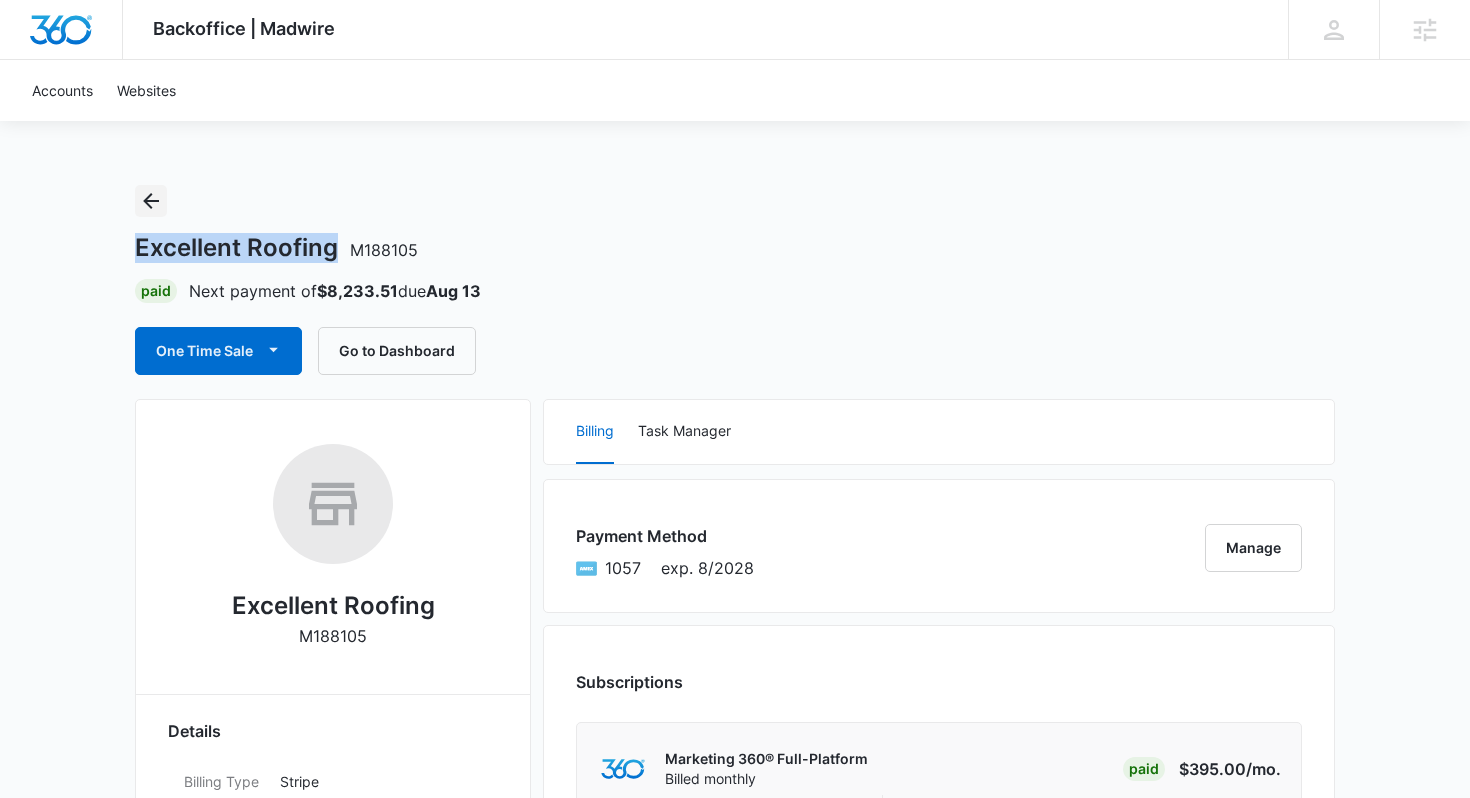 click 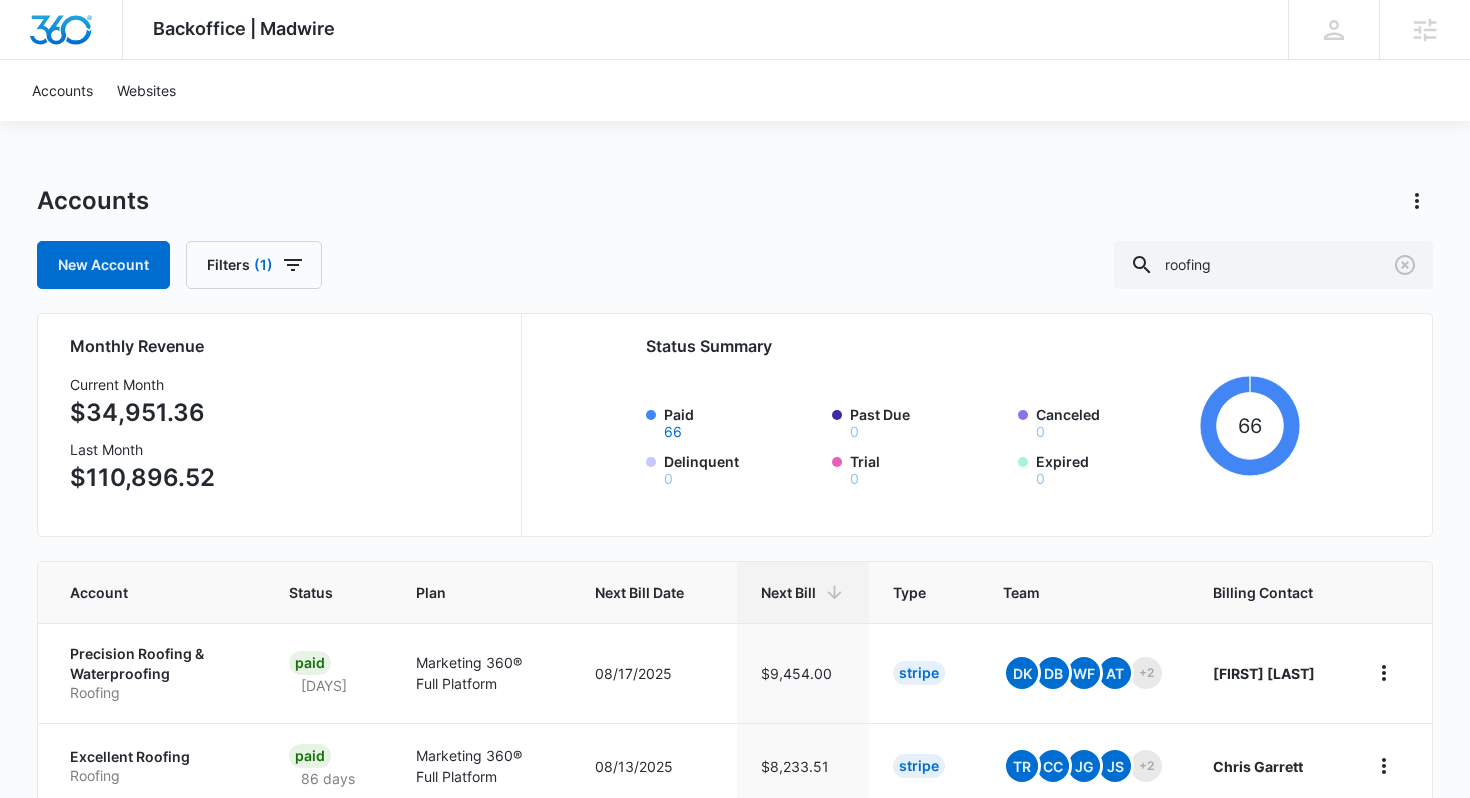 scroll, scrollTop: 206, scrollLeft: 0, axis: vertical 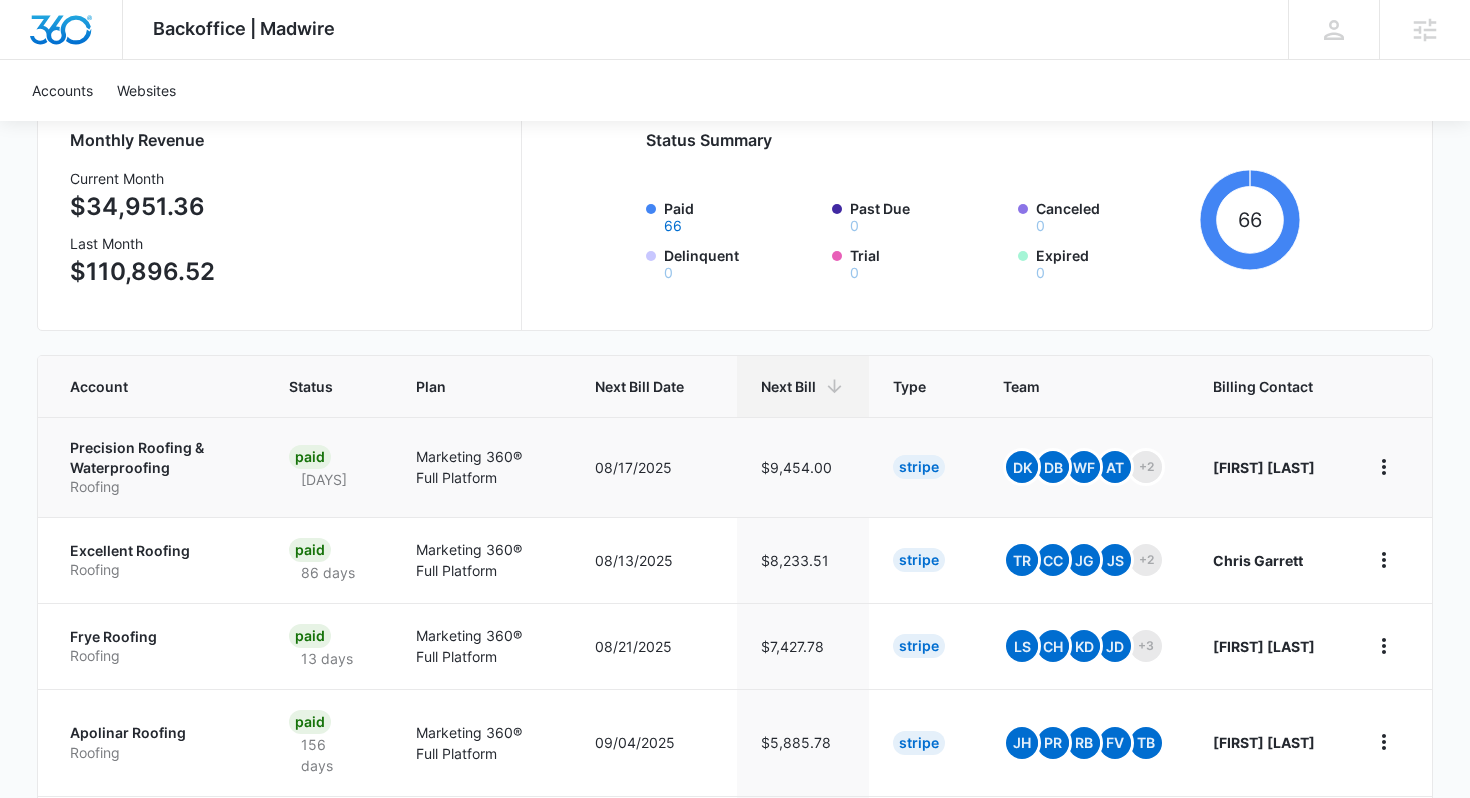 click on "Precision Roofing & Waterproofing" at bounding box center [155, 457] 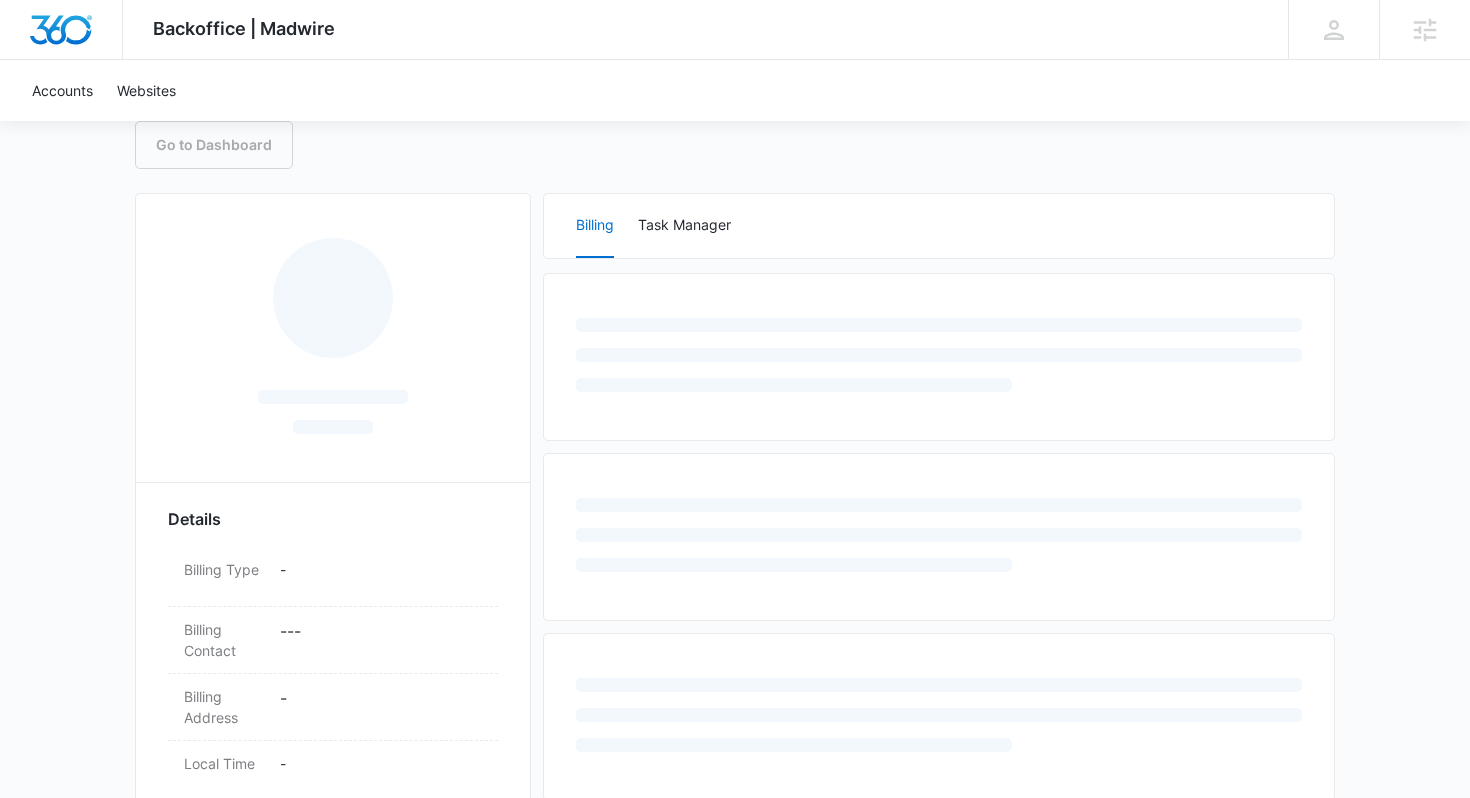 scroll, scrollTop: 0, scrollLeft: 0, axis: both 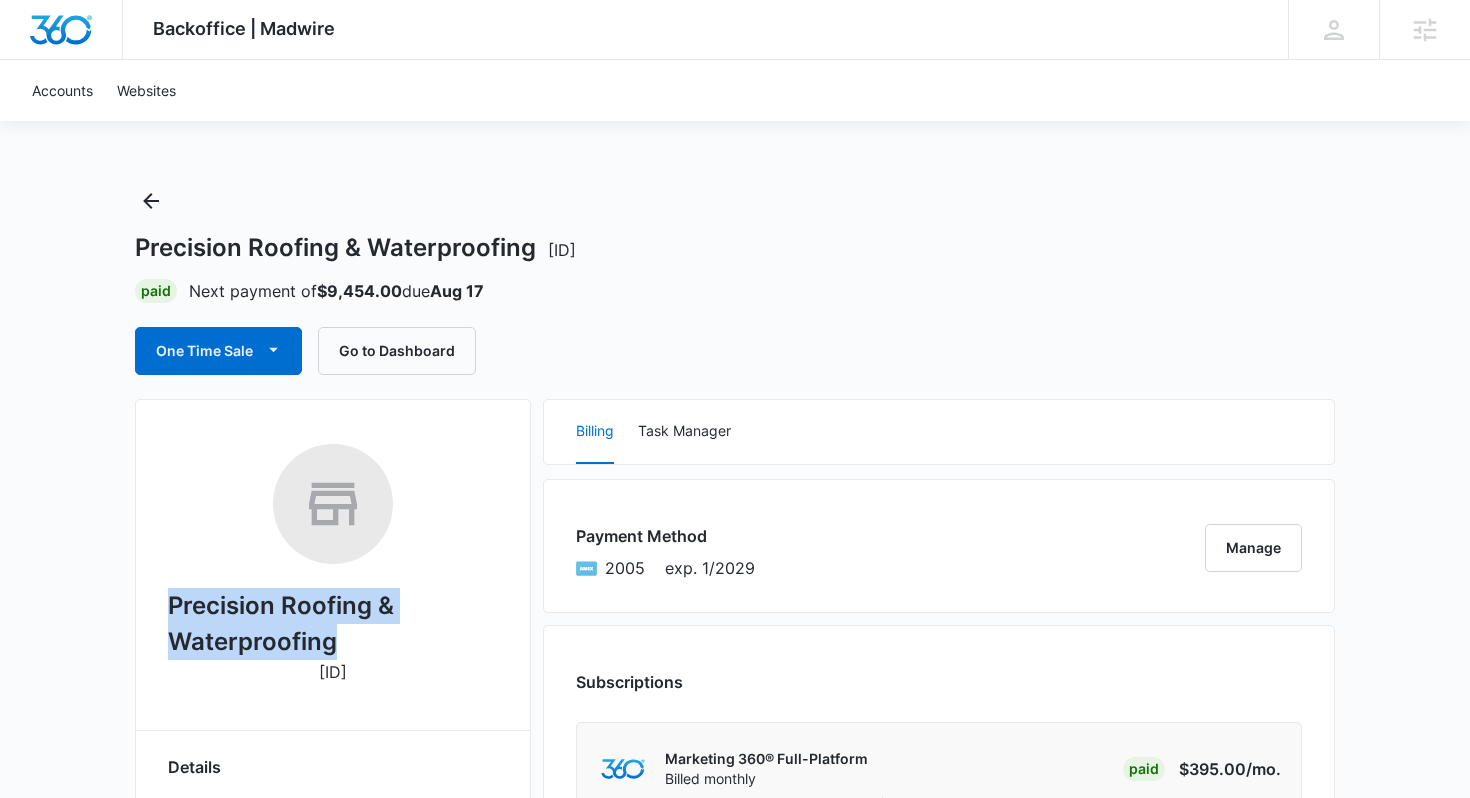 drag, startPoint x: 172, startPoint y: 606, endPoint x: 390, endPoint y: 630, distance: 219.31712 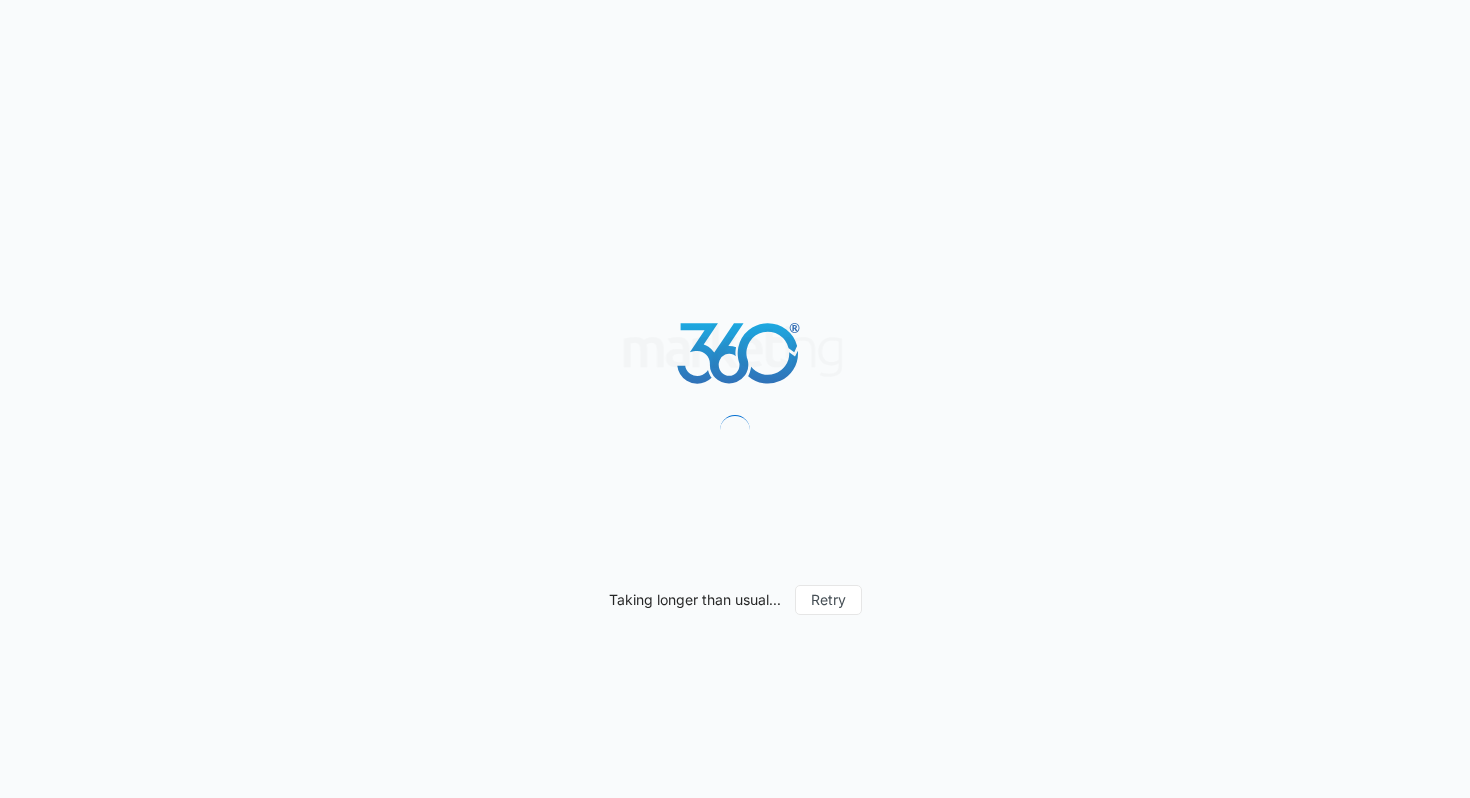 scroll, scrollTop: 0, scrollLeft: 0, axis: both 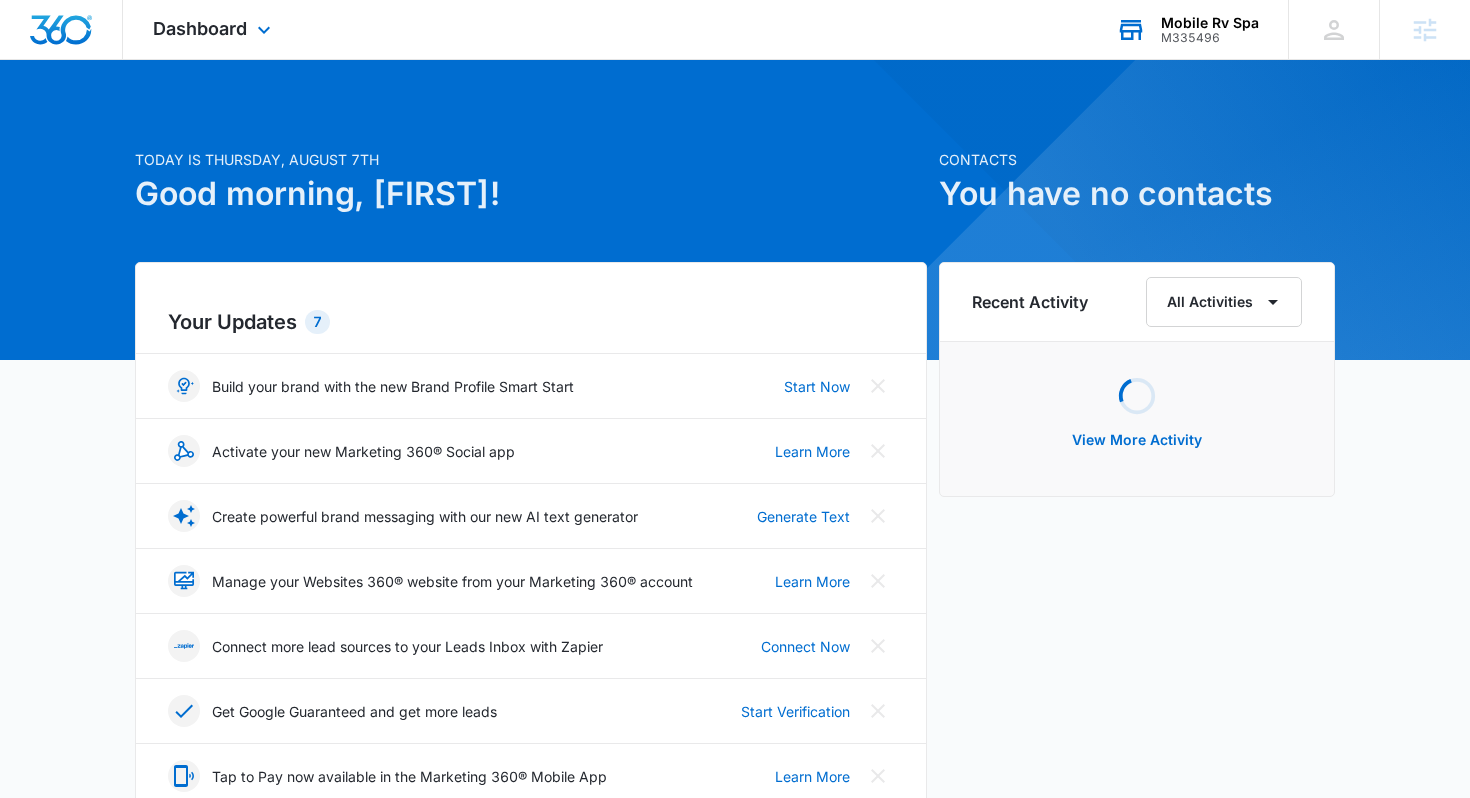 click on "M335496" at bounding box center (1210, 38) 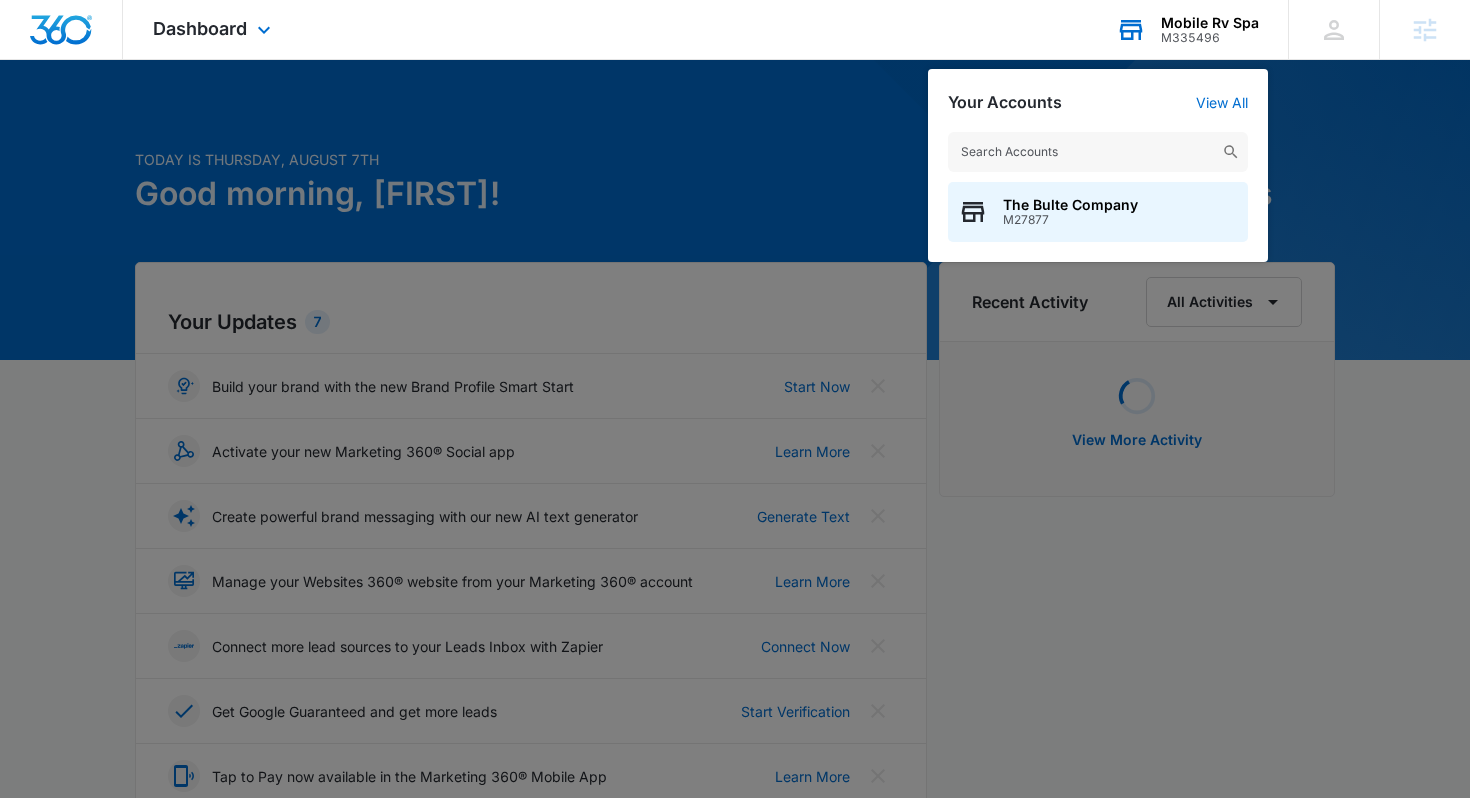 click at bounding box center [1098, 152] 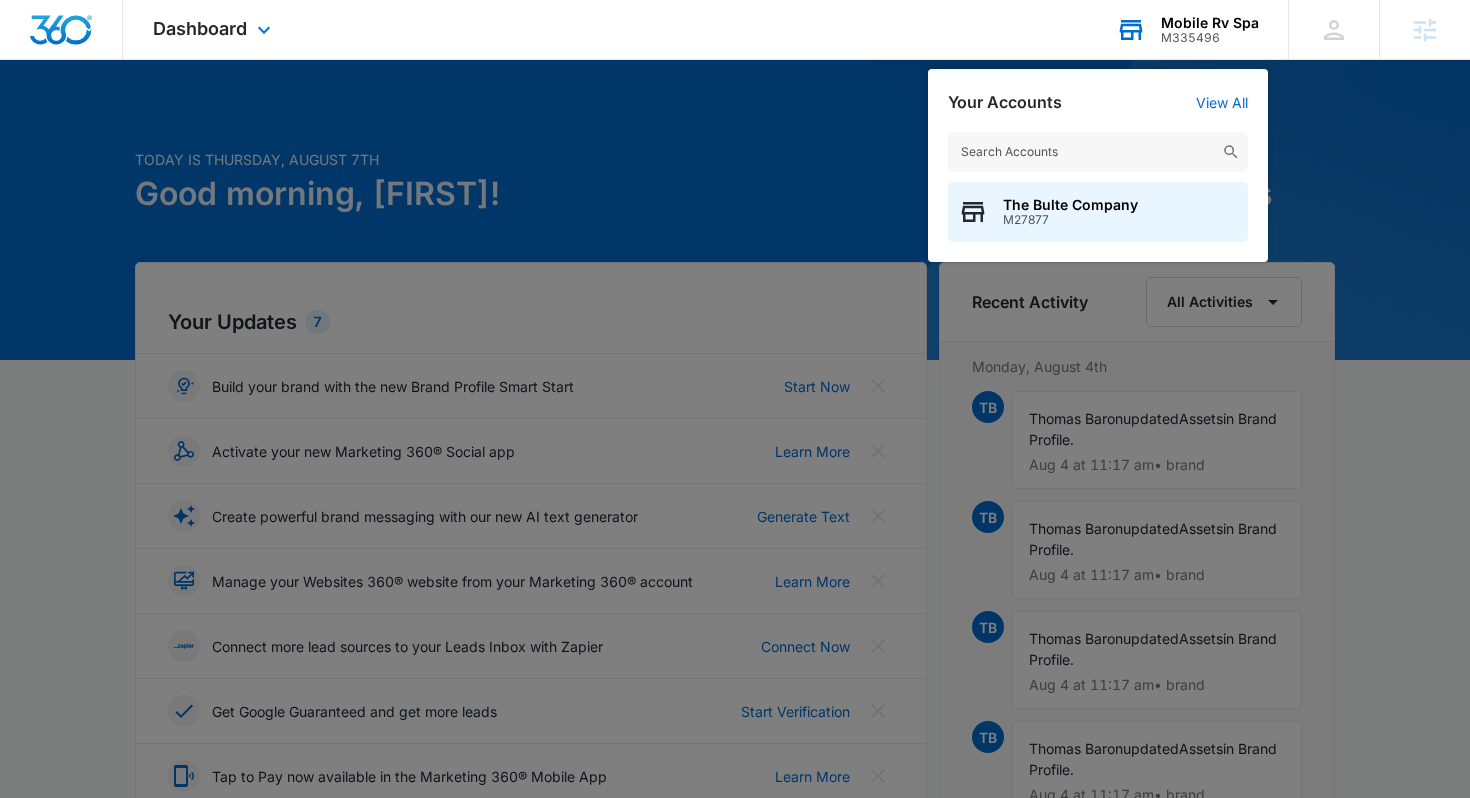 type on "d" 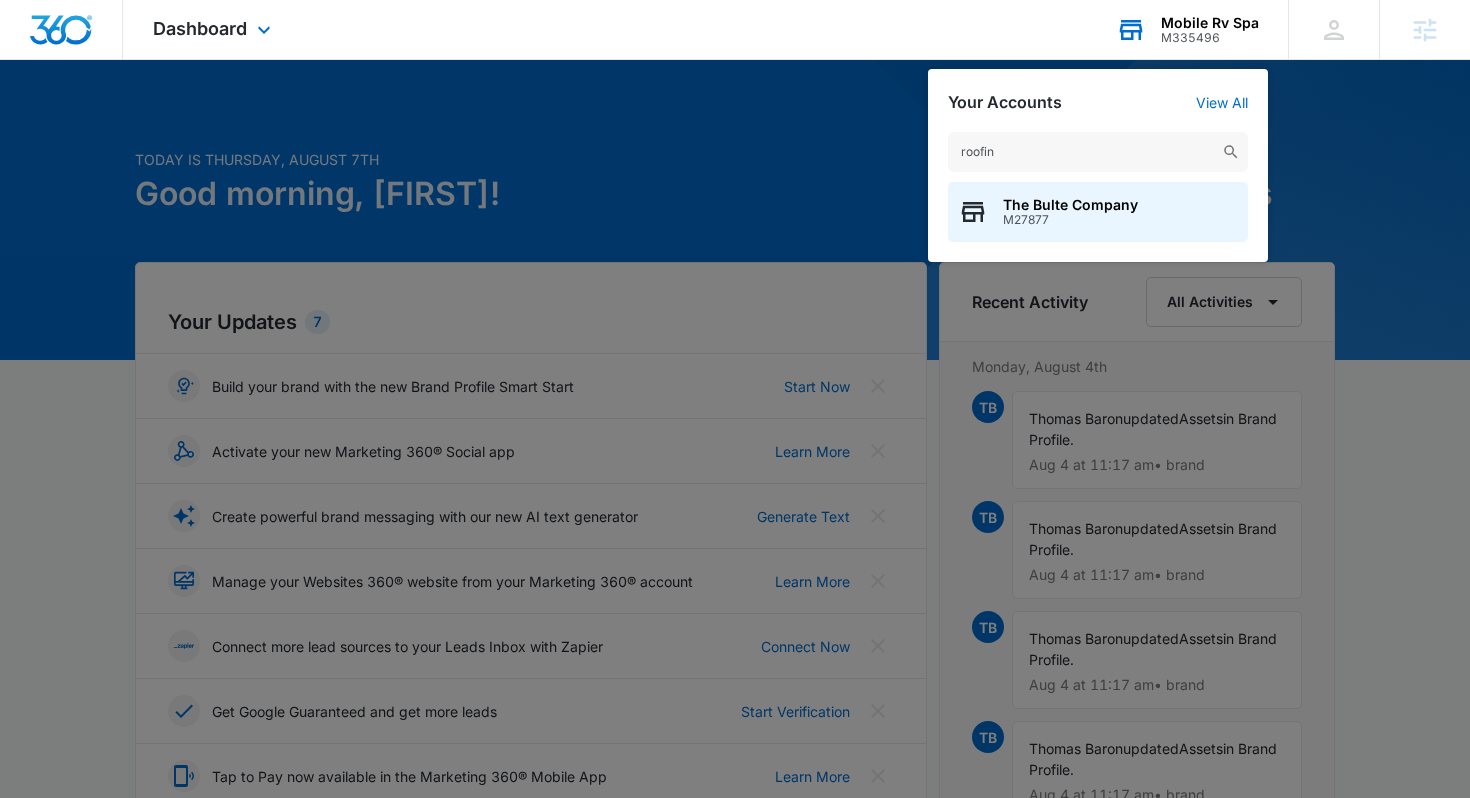 type on "roofing" 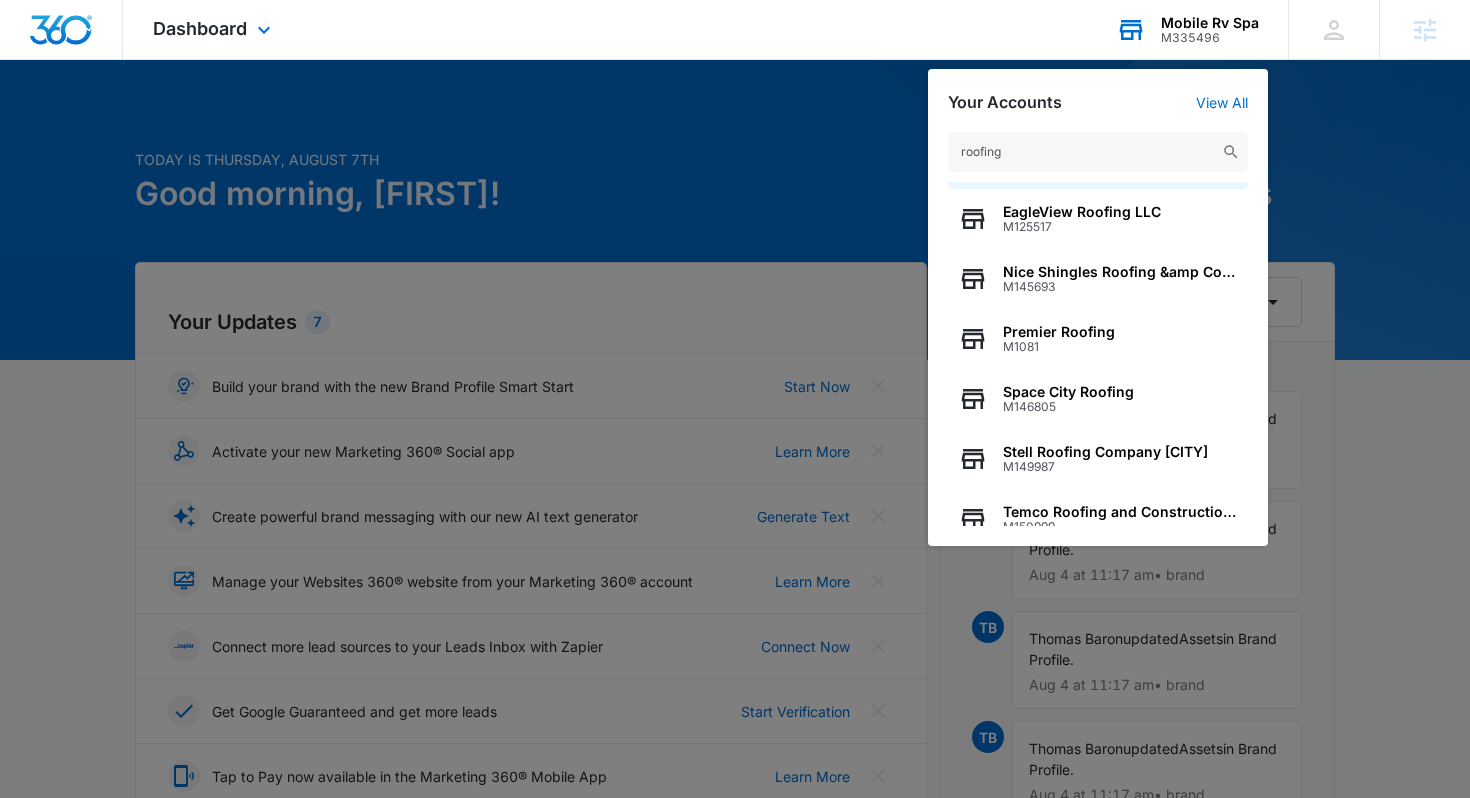 scroll, scrollTop: 256, scrollLeft: 0, axis: vertical 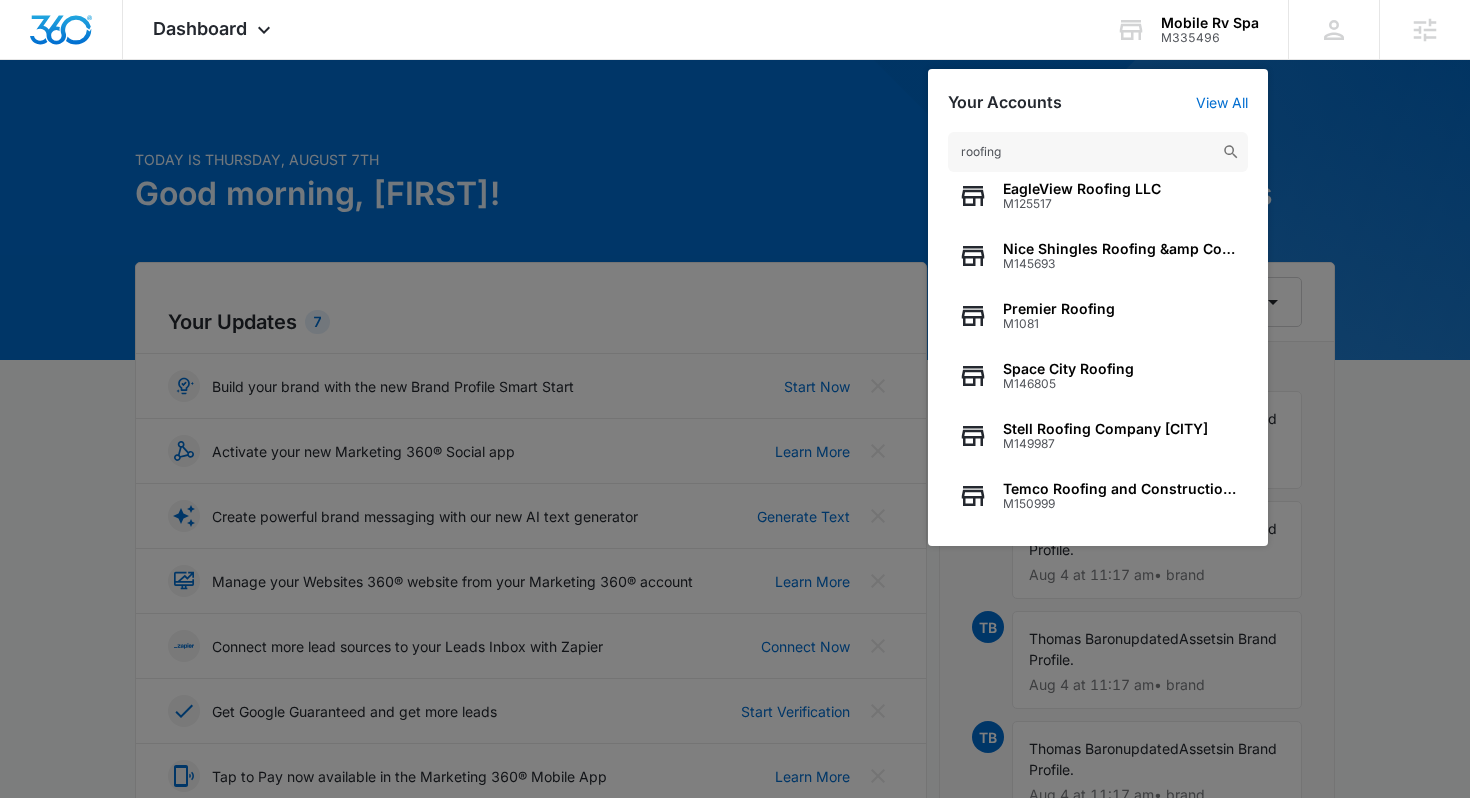 drag, startPoint x: 1062, startPoint y: 153, endPoint x: 918, endPoint y: 149, distance: 144.05554 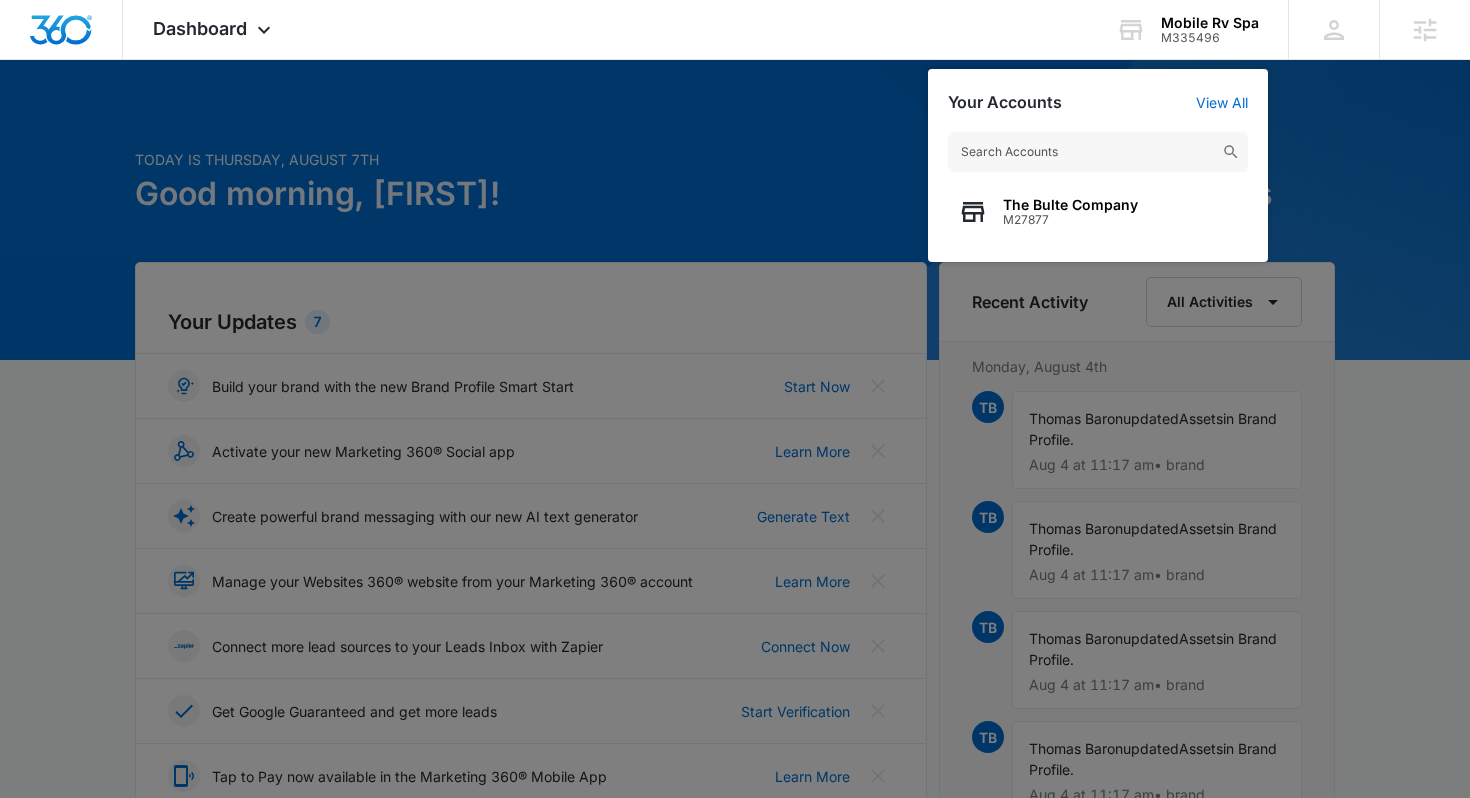 scroll, scrollTop: 0, scrollLeft: 0, axis: both 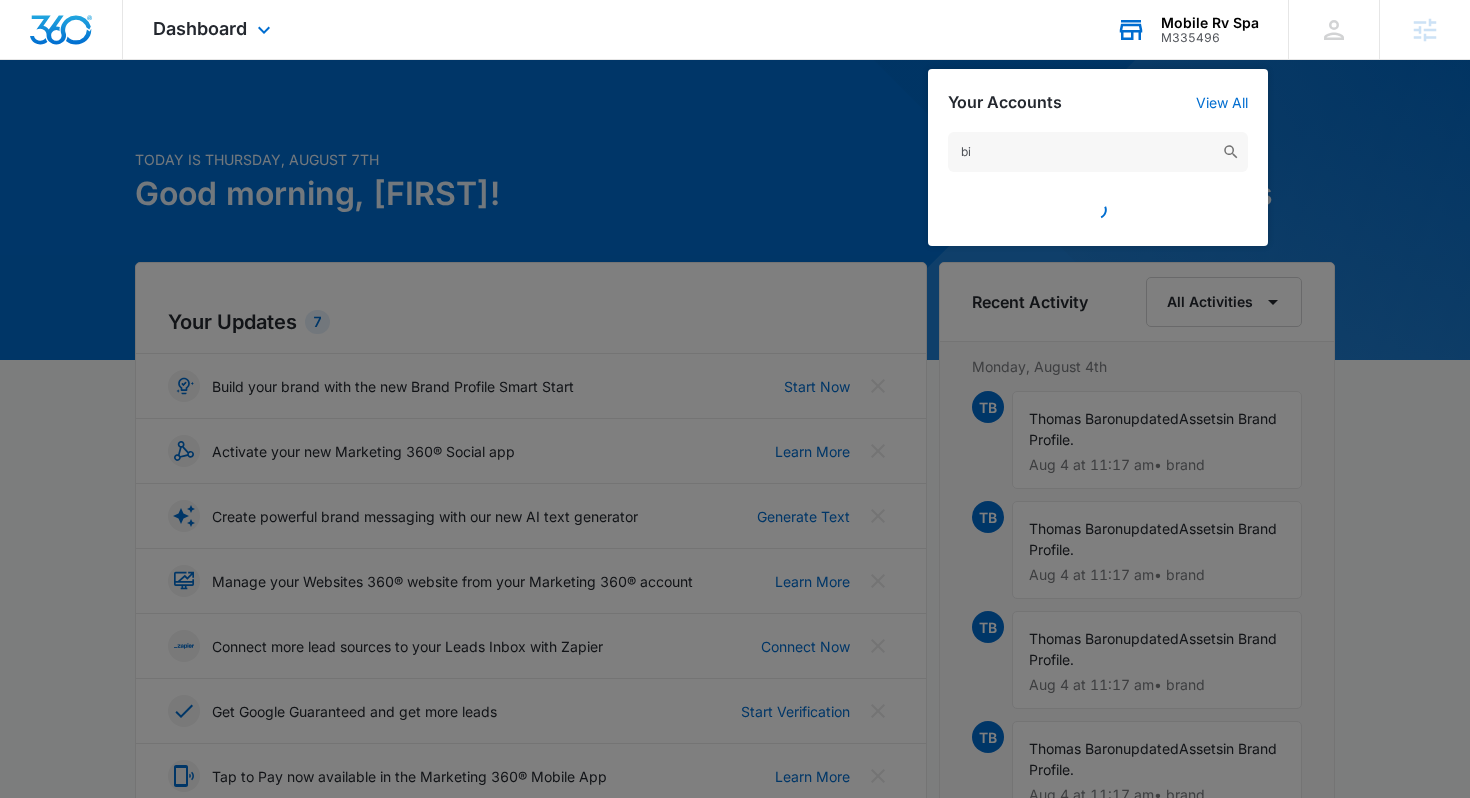type on "b" 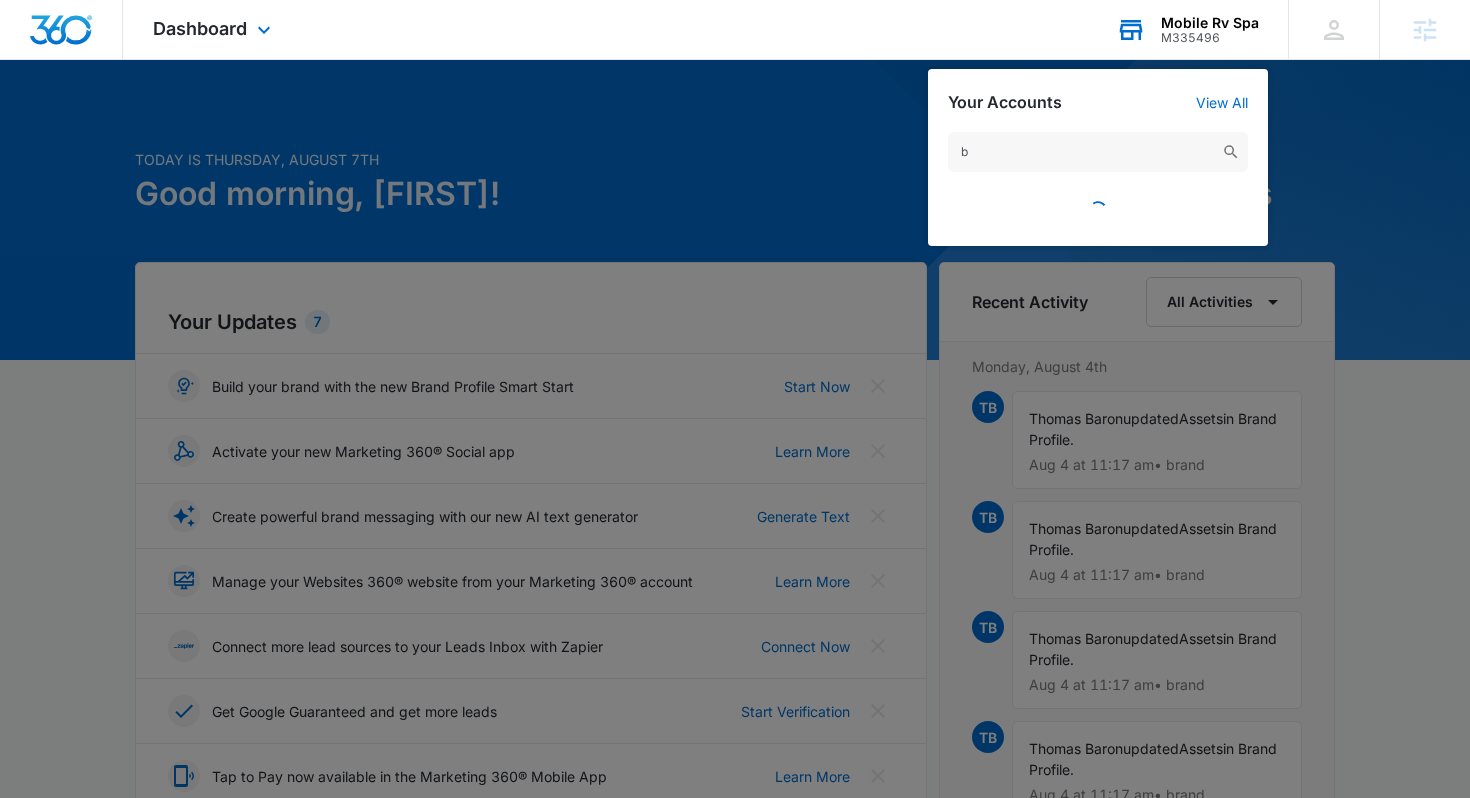 type 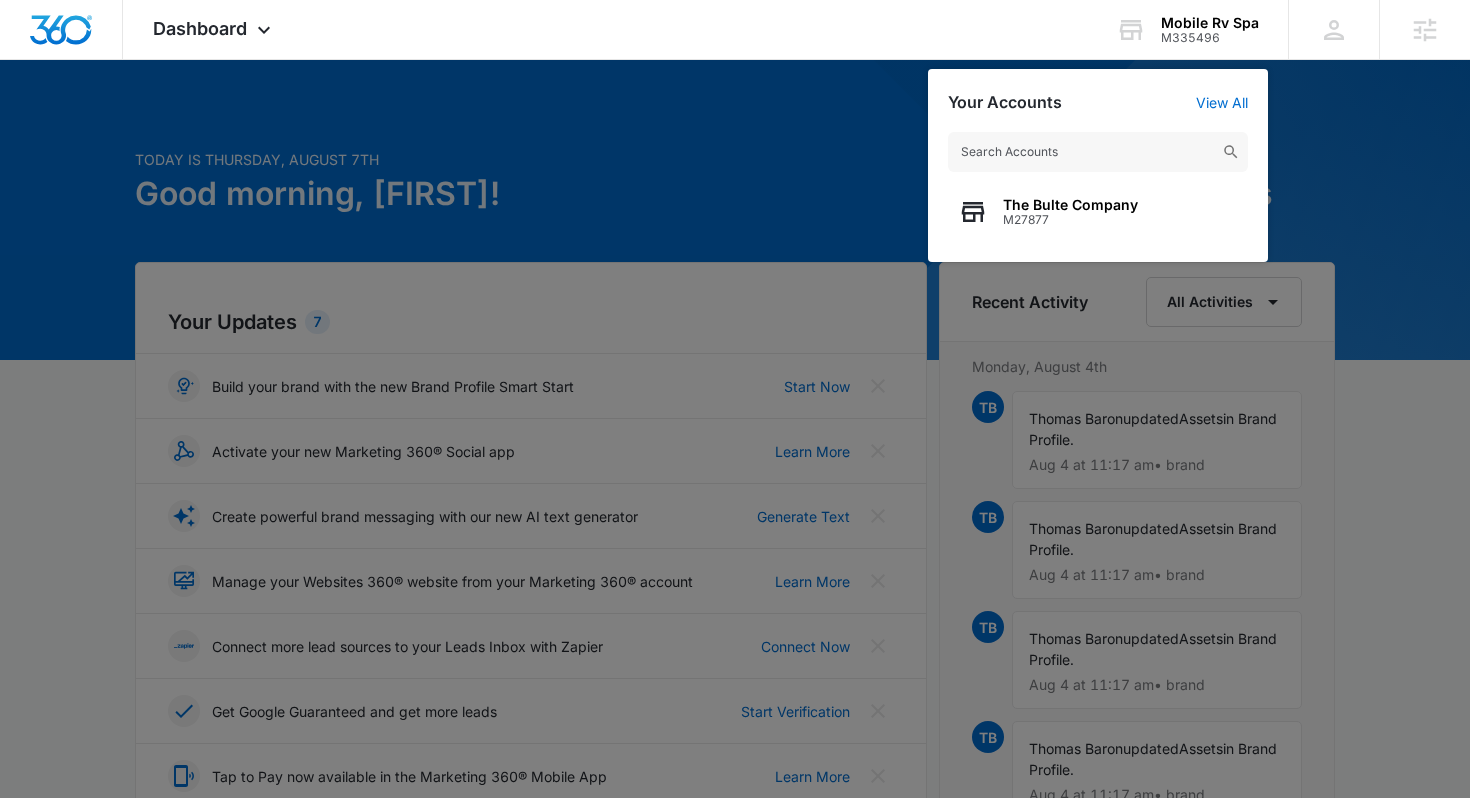 click at bounding box center (735, 399) 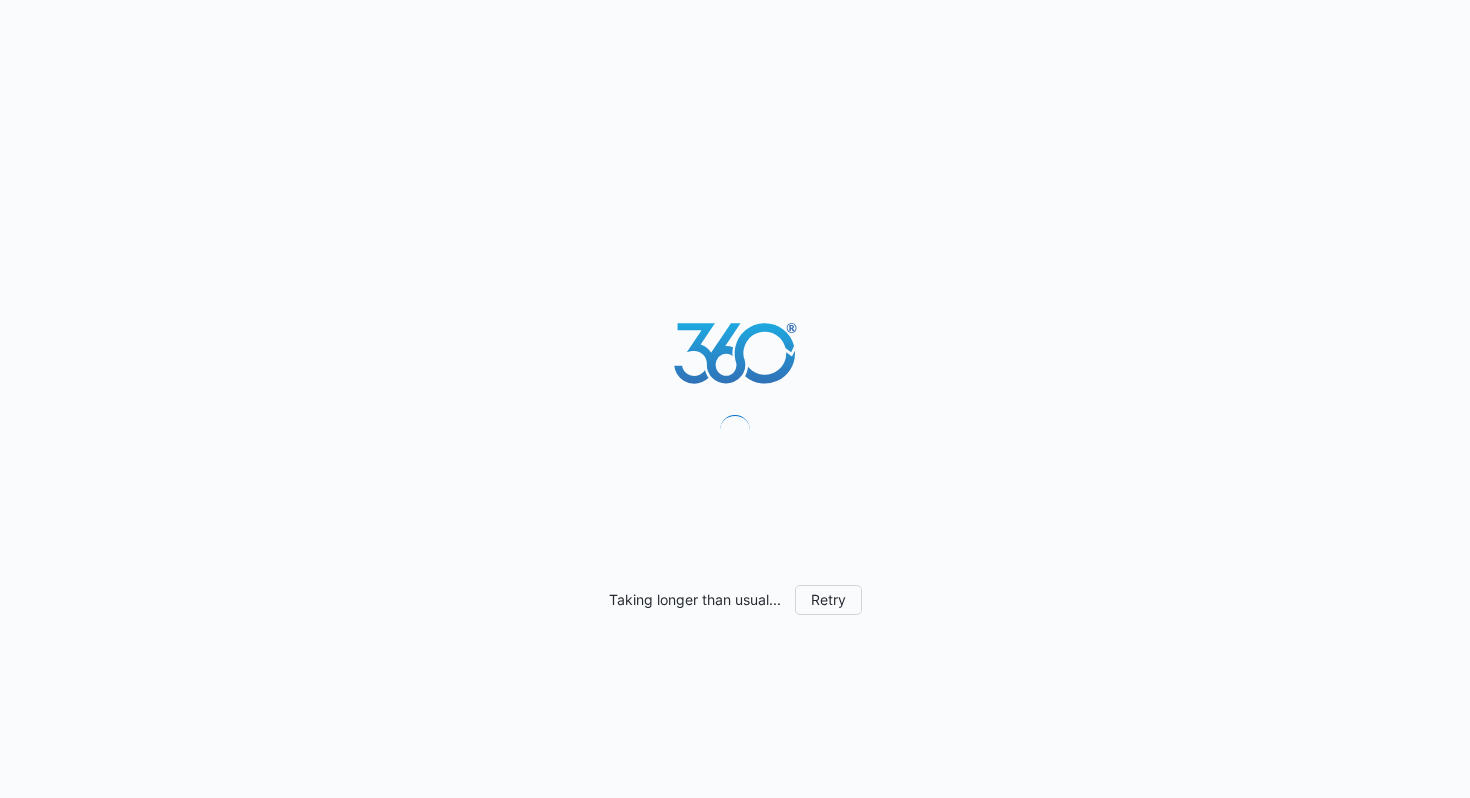 scroll, scrollTop: 0, scrollLeft: 0, axis: both 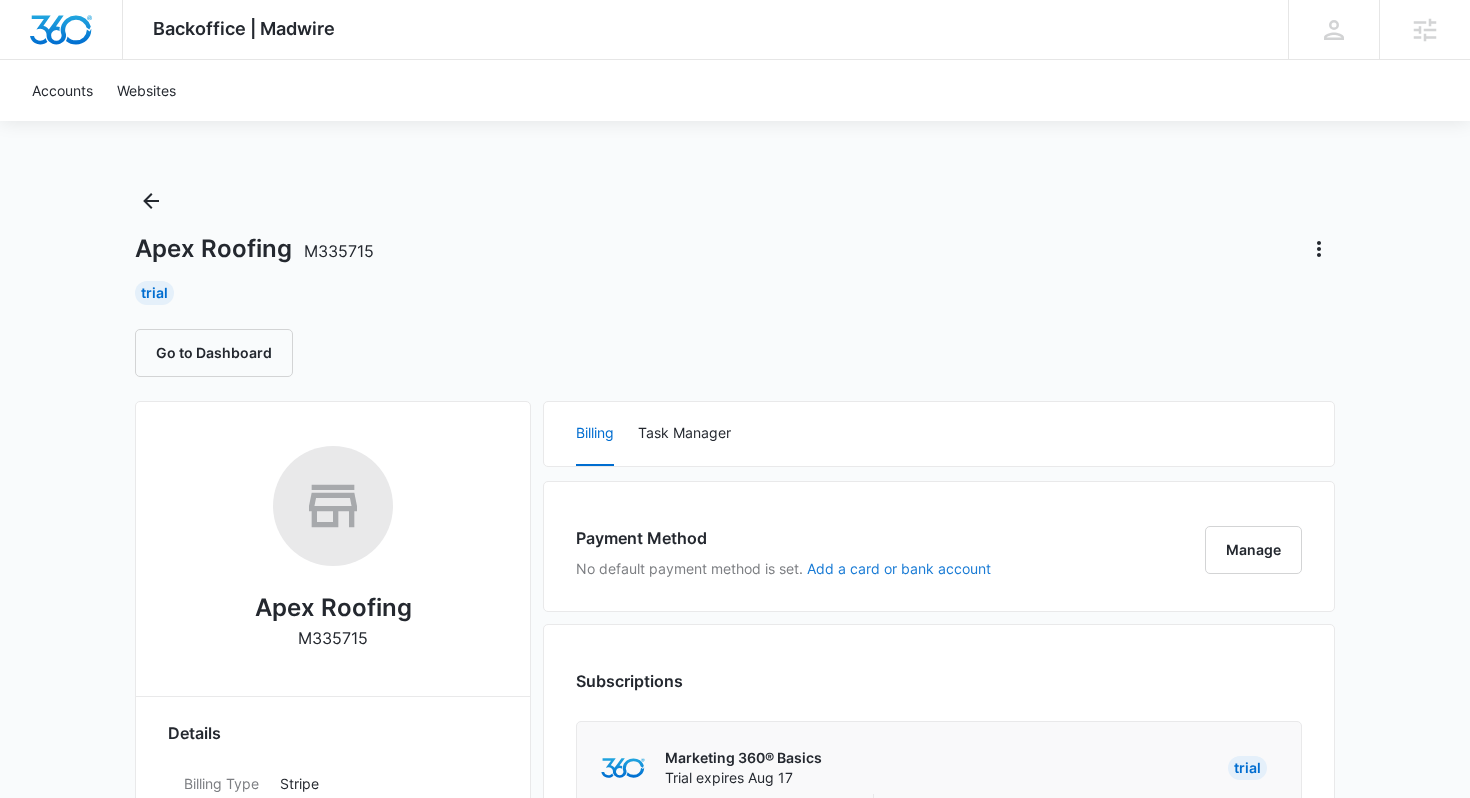 click on "Add a card or bank account" at bounding box center [899, 569] 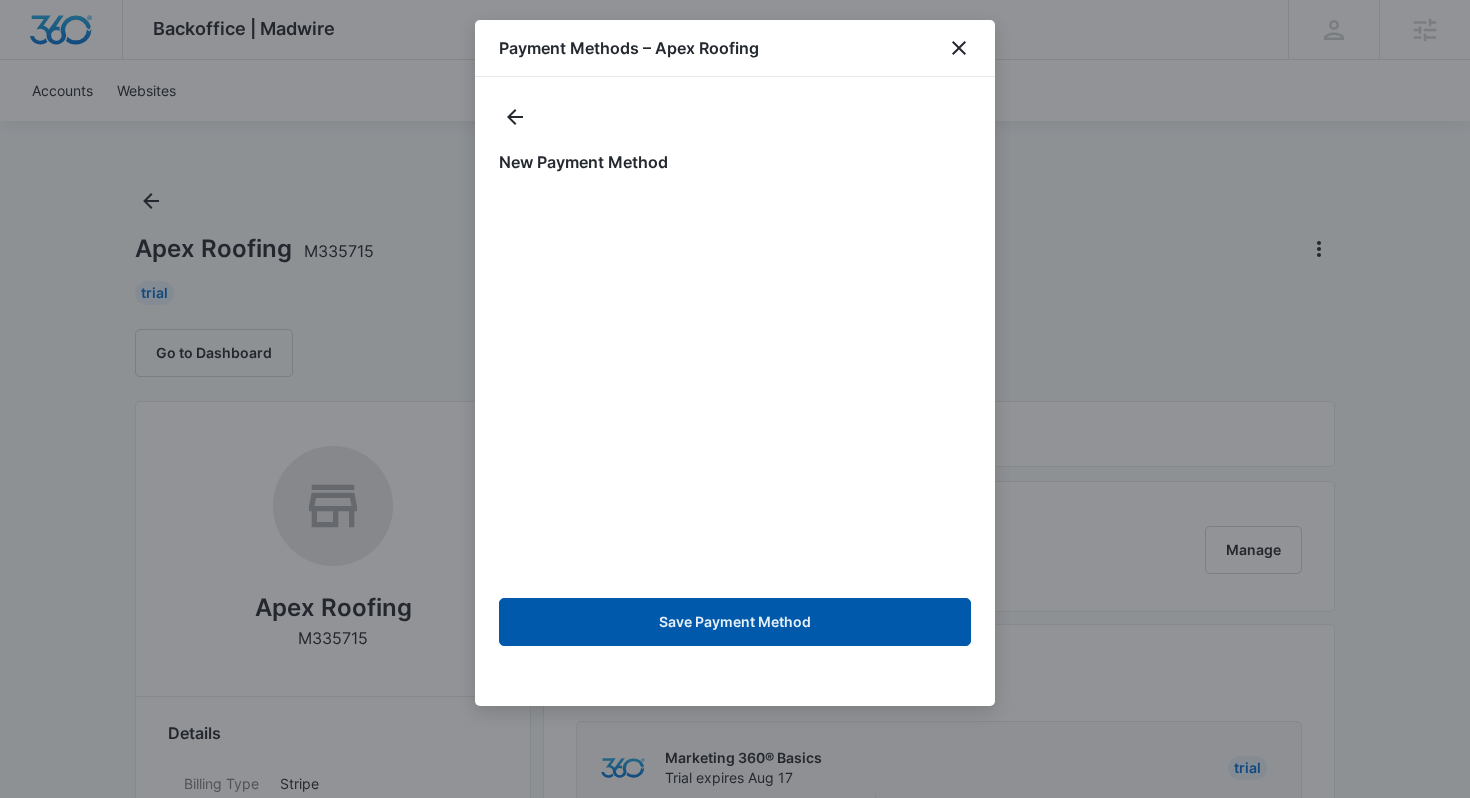 click on "Save Payment Method" at bounding box center [735, 622] 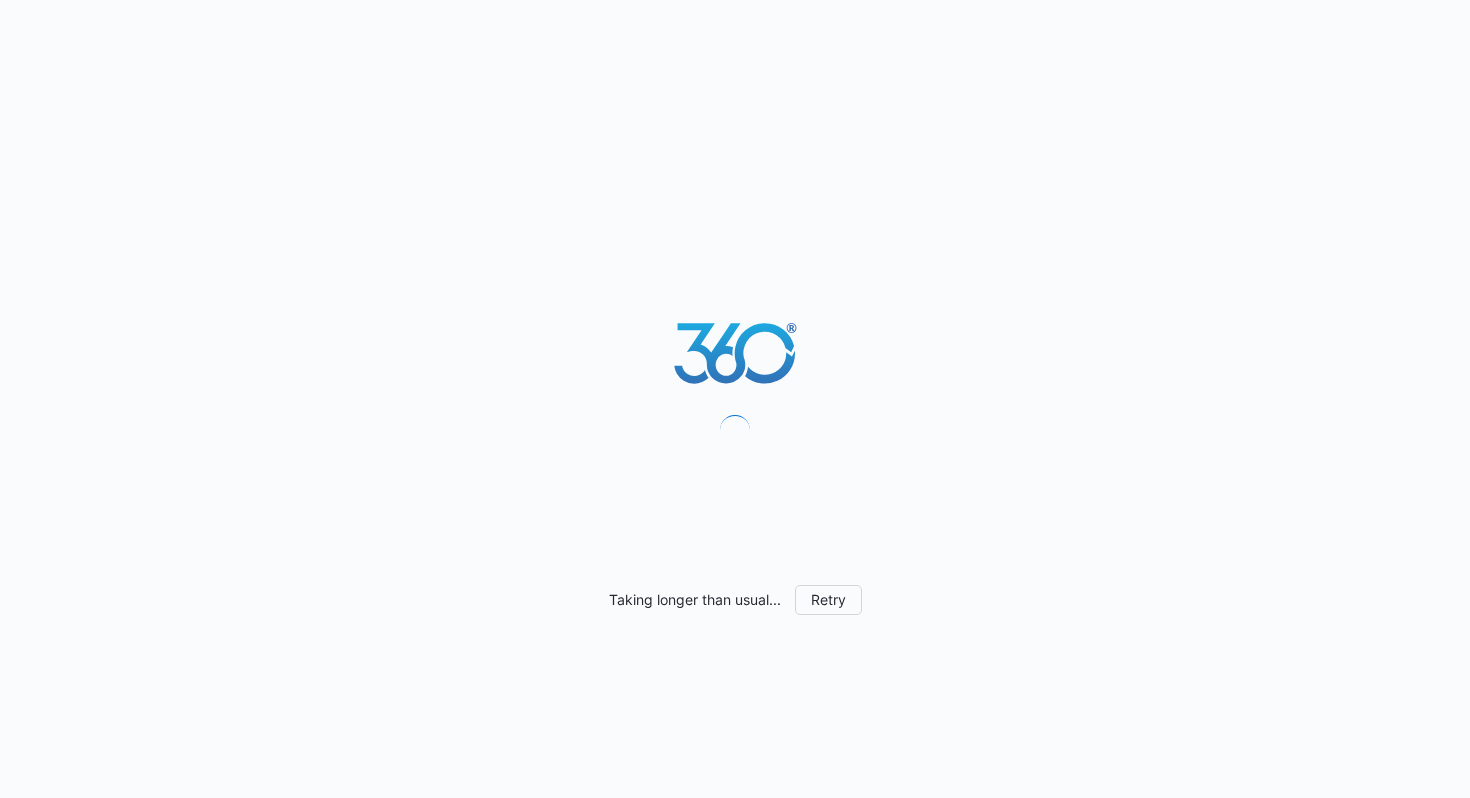 scroll, scrollTop: 0, scrollLeft: 0, axis: both 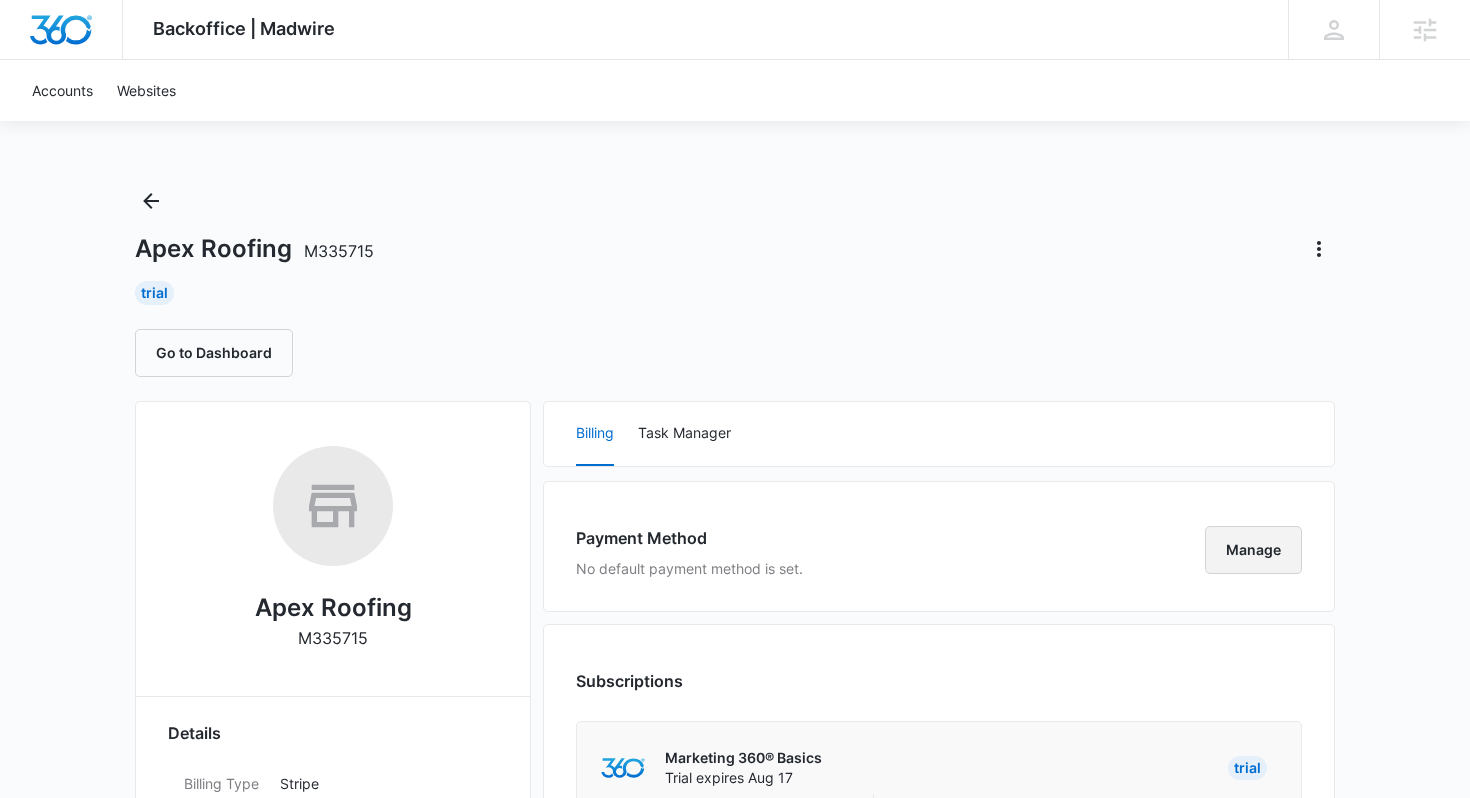 click on "Manage" at bounding box center [1253, 550] 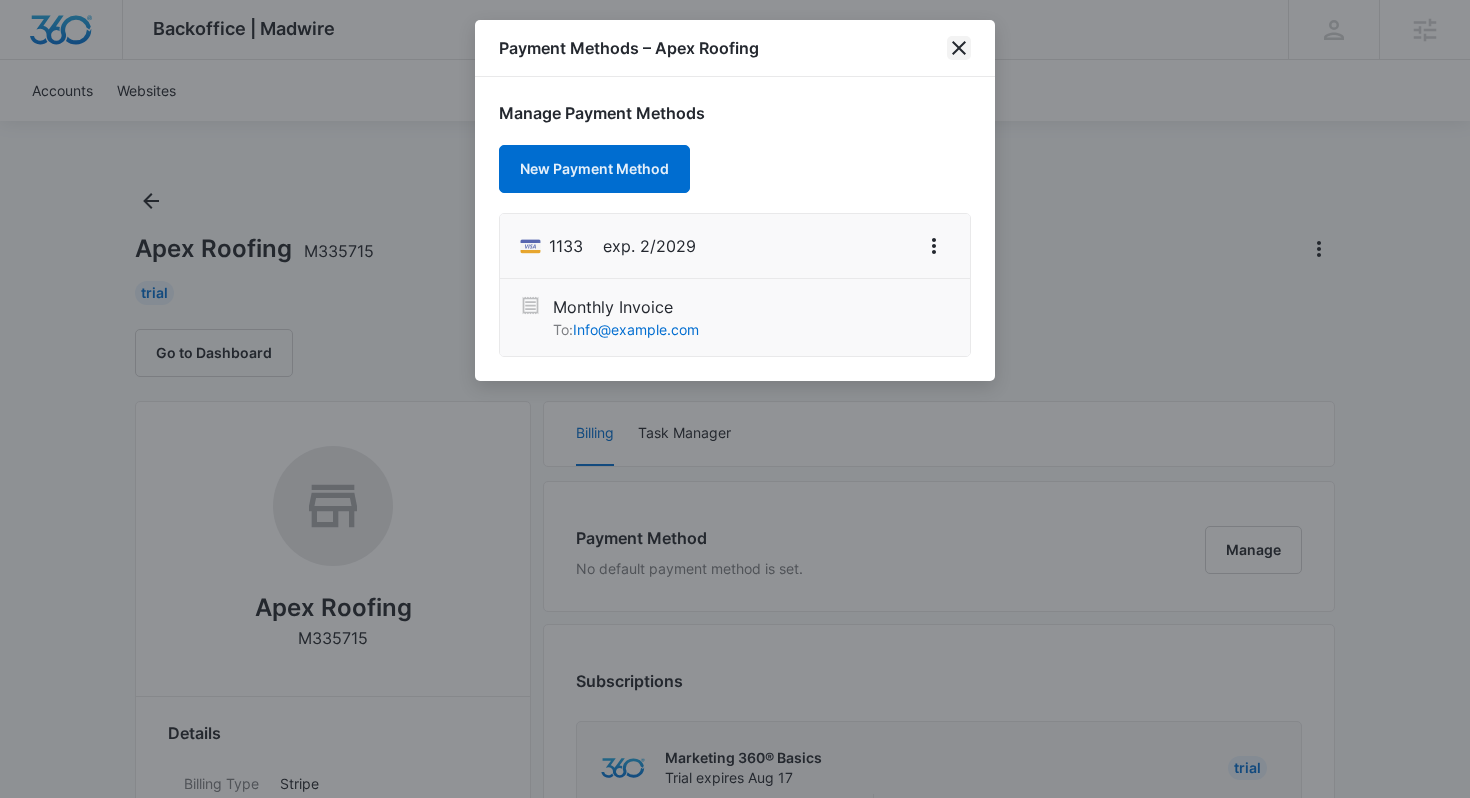 click 